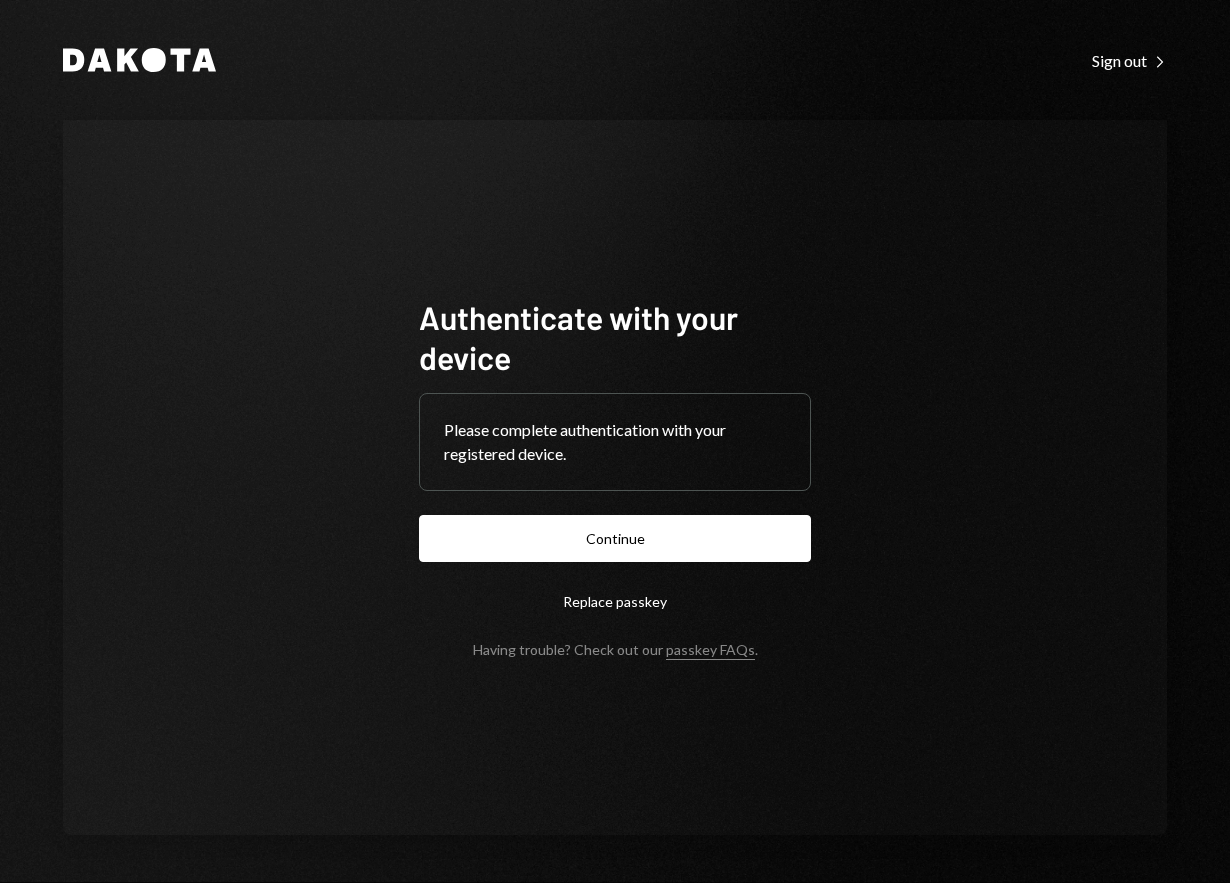 scroll, scrollTop: 0, scrollLeft: 0, axis: both 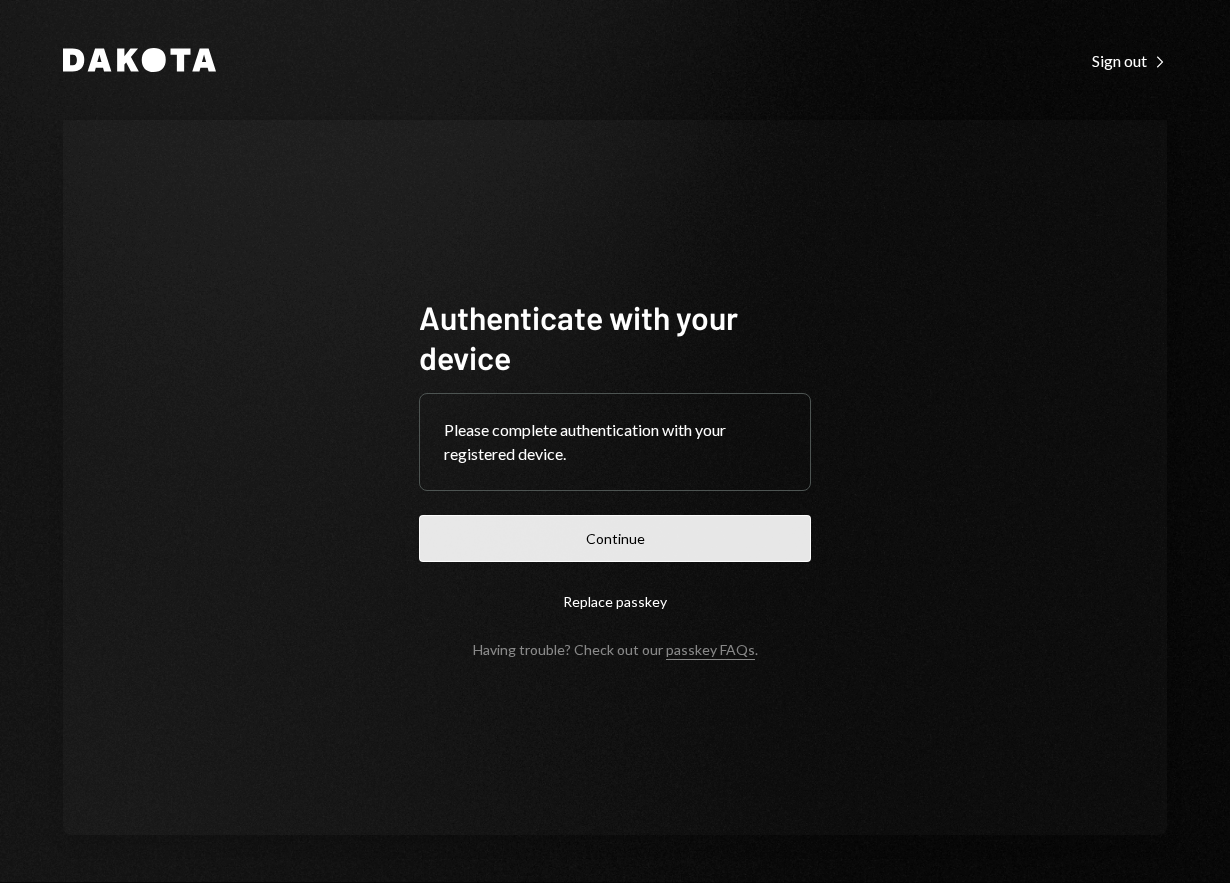 click on "Continue" at bounding box center [615, 538] 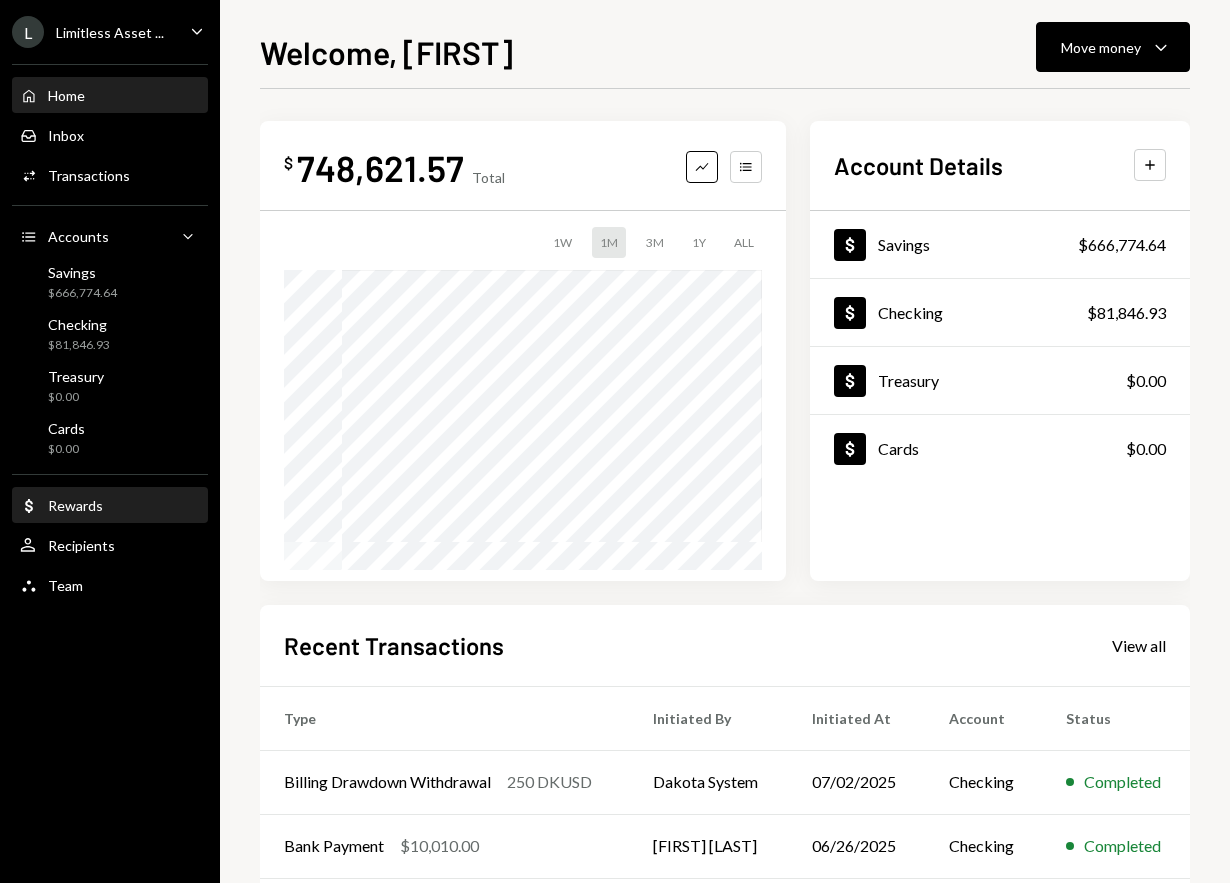 click on "Dollar Rewards" at bounding box center [110, 506] 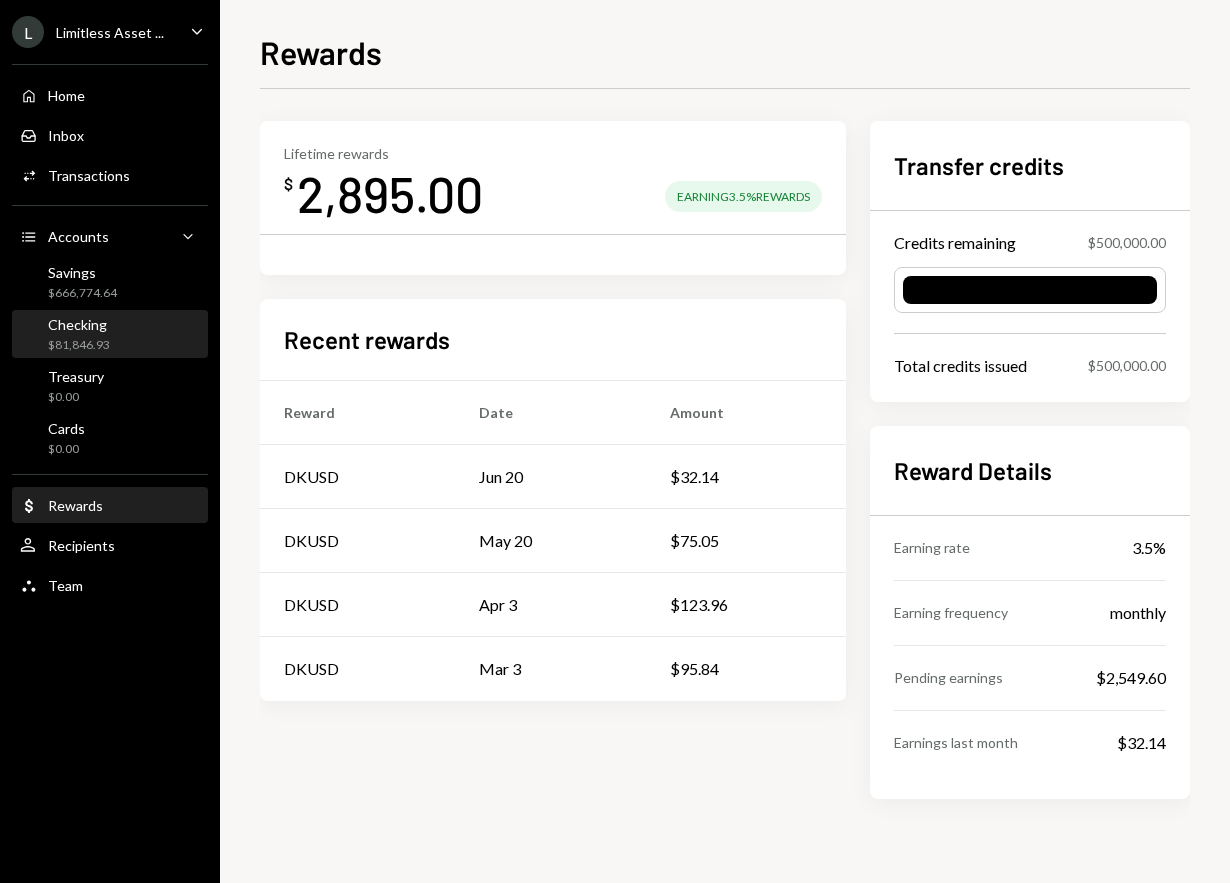 click on "Checking $81,846.93" at bounding box center (110, 335) 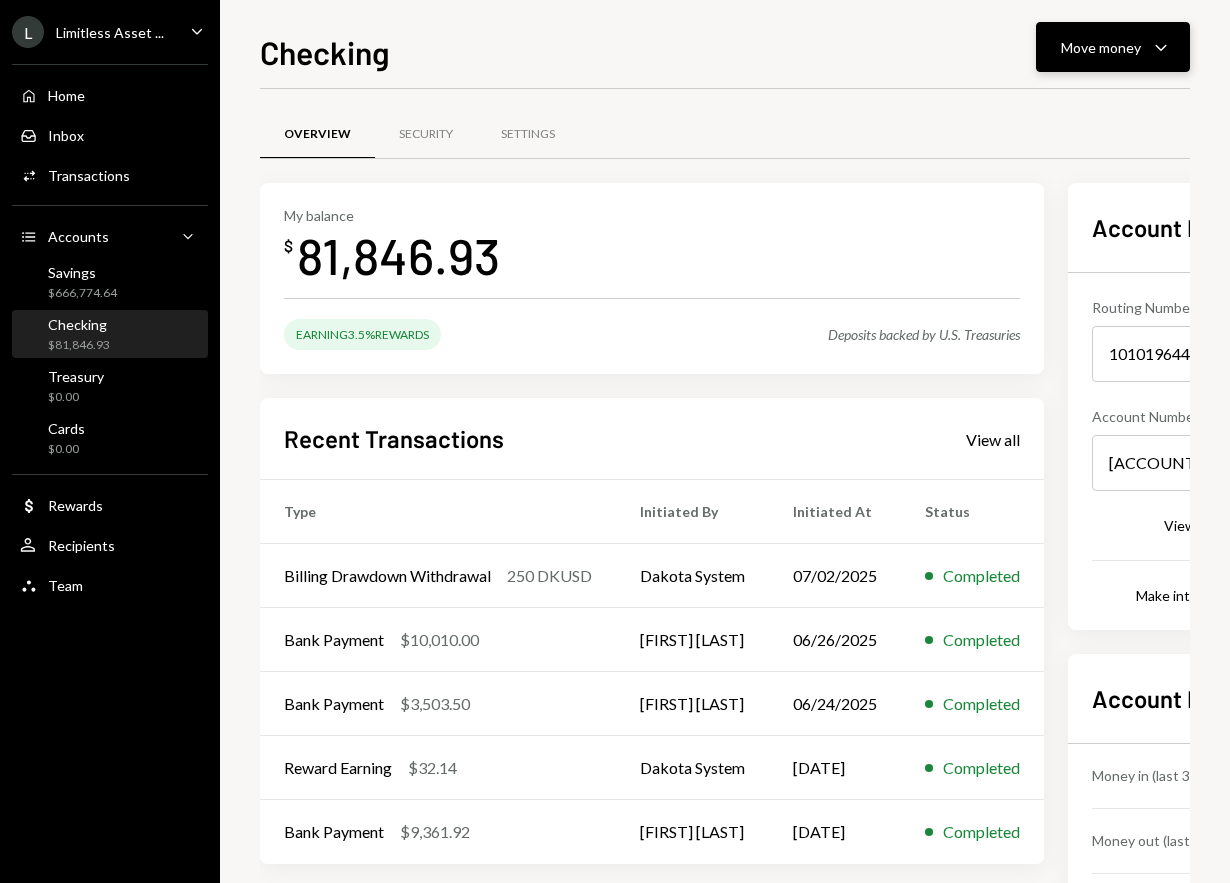 click on "Move money Caret Down" at bounding box center [1113, 47] 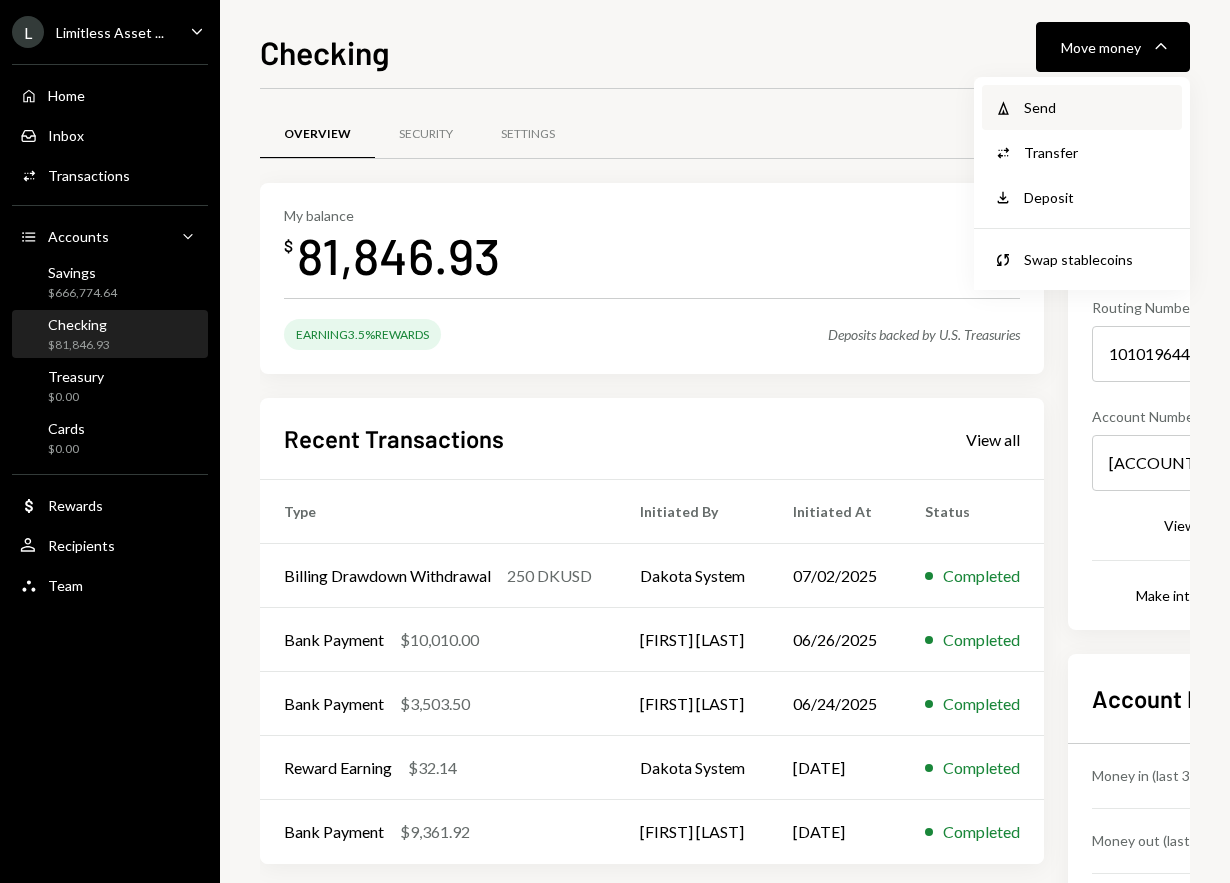 click on "Send" at bounding box center [1097, 107] 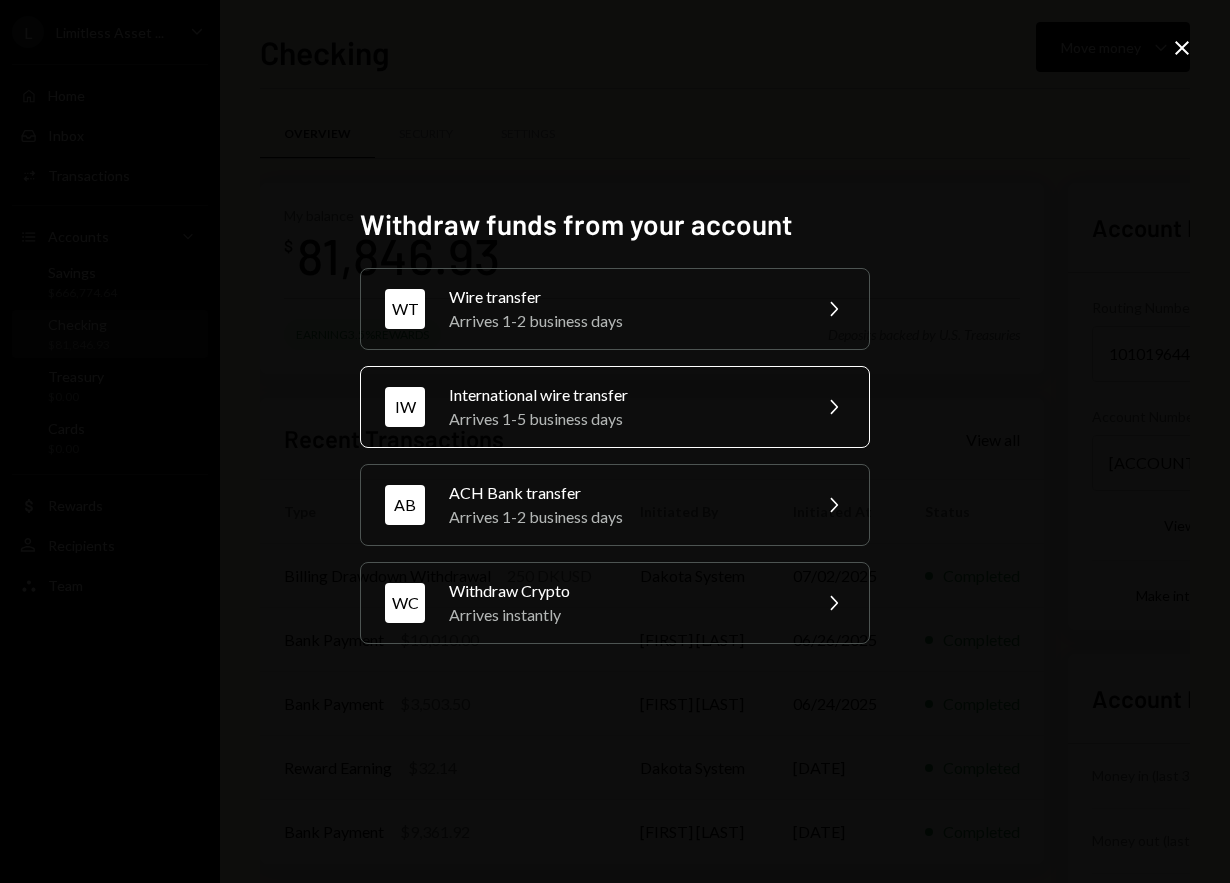 click on "Arrives 1-5 business days" at bounding box center (623, 321) 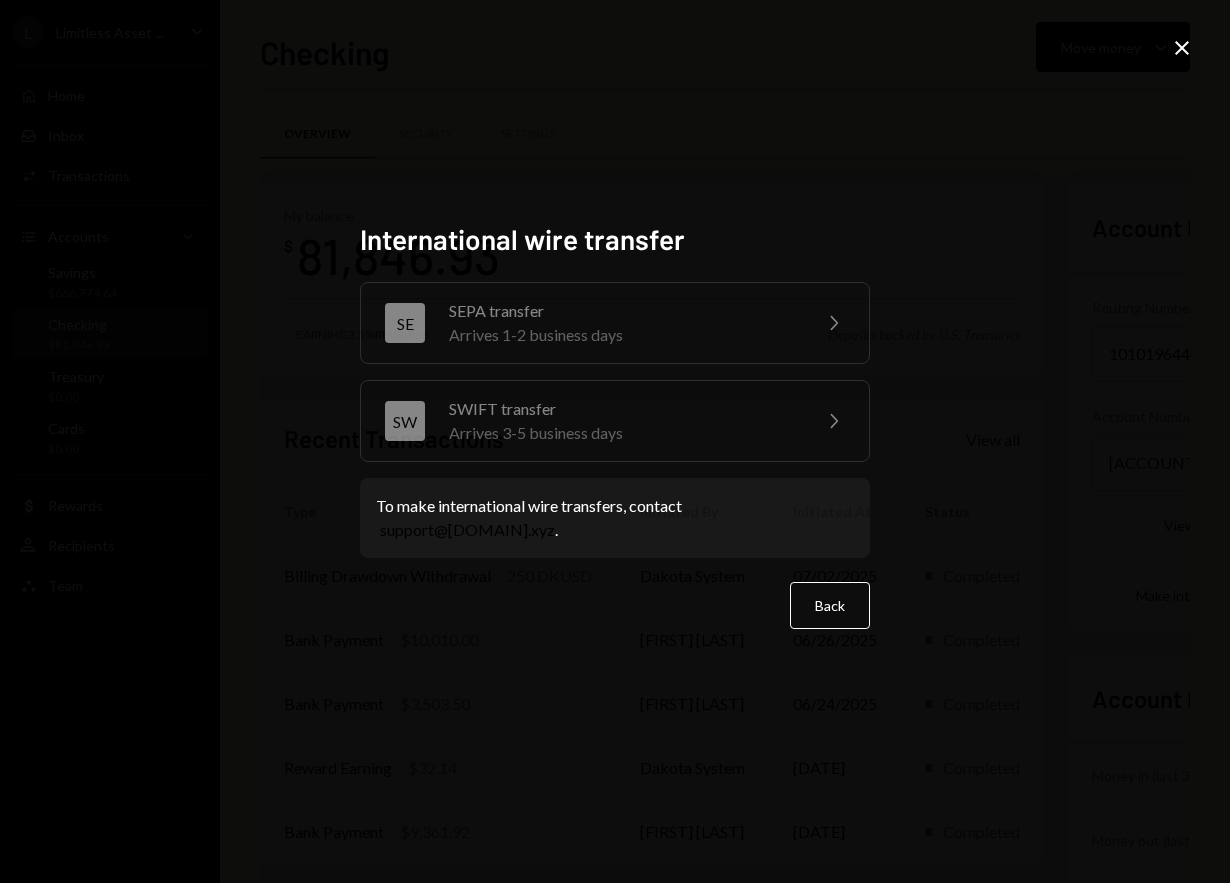 click on "Close" at bounding box center (1182, 48) 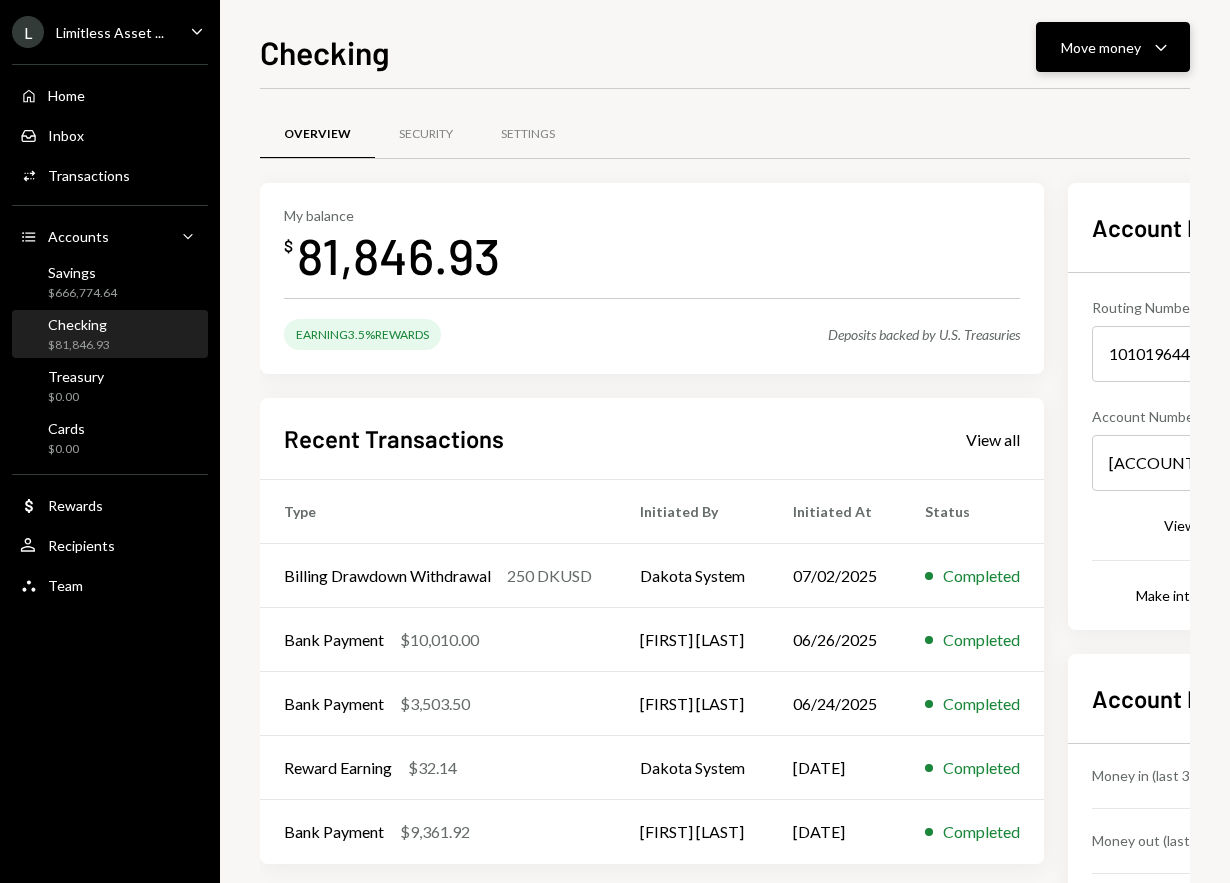 click on "Move money" at bounding box center [1101, 47] 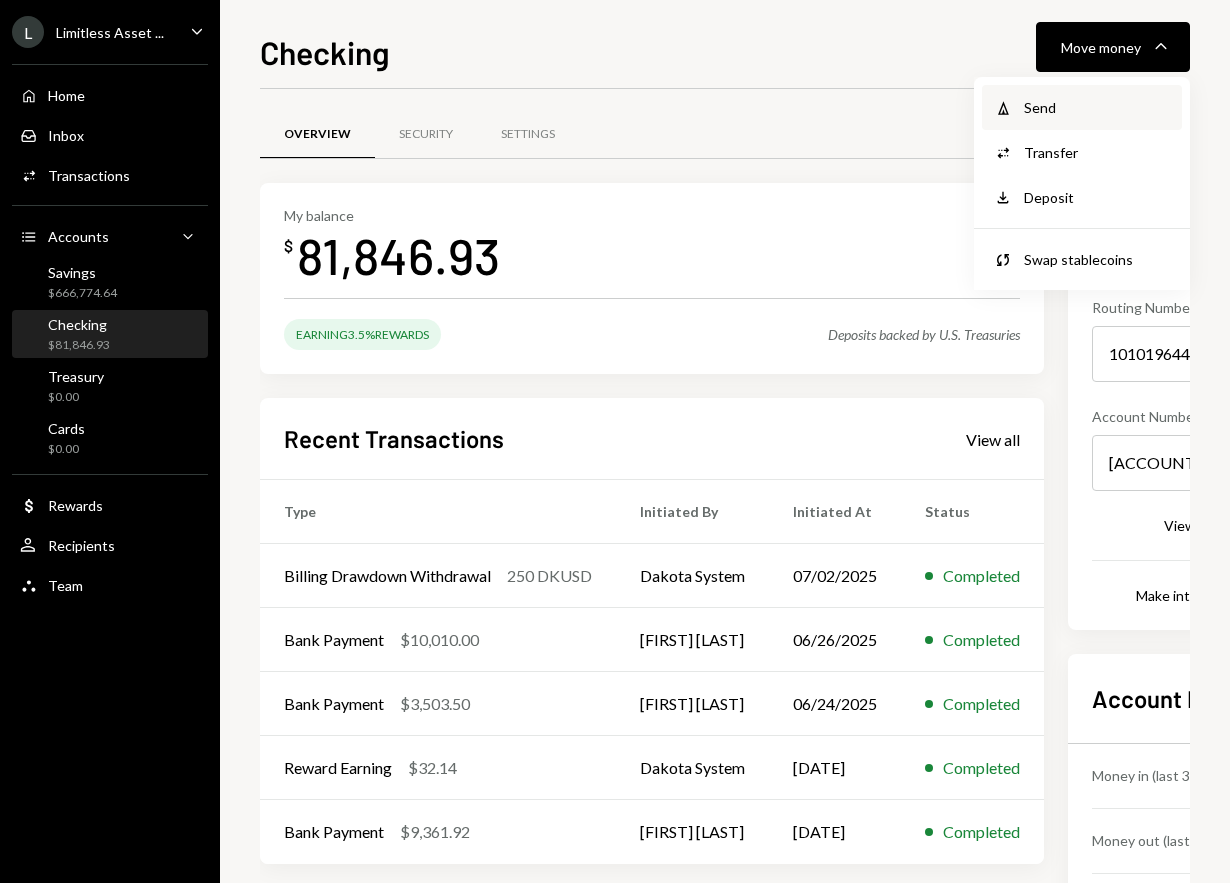 click on "Send" at bounding box center [1097, 107] 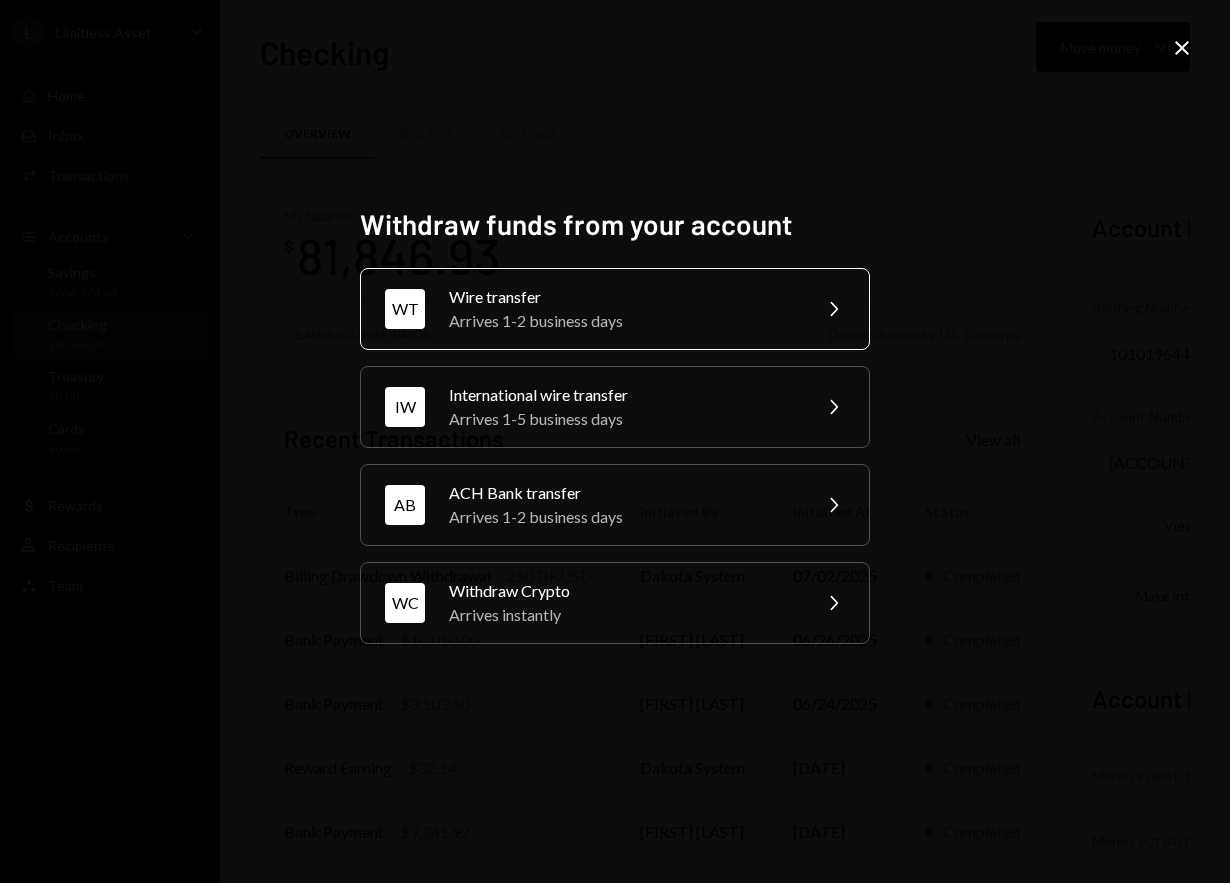 click on "Arrives 1-2 business days" at bounding box center [623, 321] 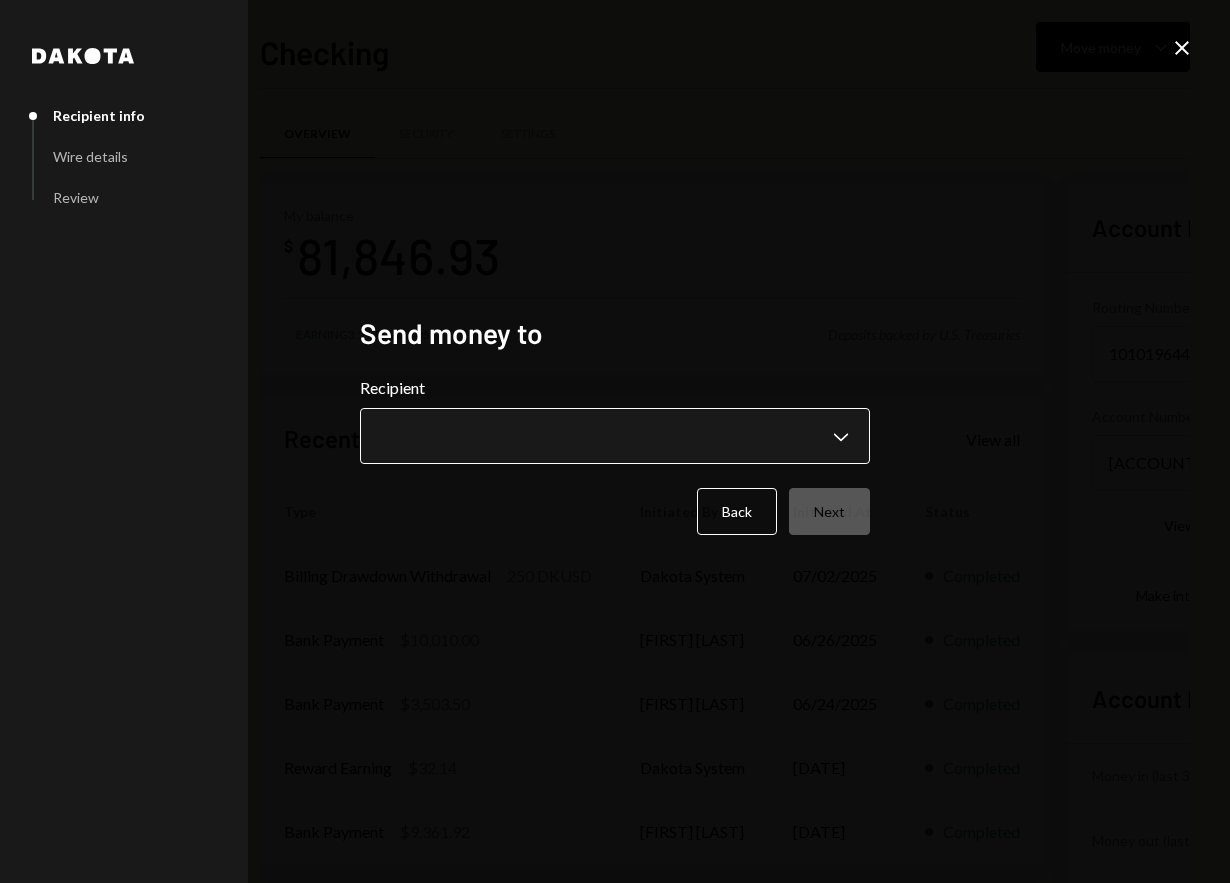 click on "L Limitless Asset ... Caret Down Home Home Inbox Inbox Activities Transactions Accounts Accounts Caret Down Savings [CURRENCY][AMOUNT] Checking [CURRENCY][AMOUNT] Treasury [CURRENCY][AMOUNT] Cards [CURRENCY][AMOUNT] Dollar Rewards User Recipients Team Team Checking Move money Caret Down Overview Security Settings My balance [CURRENCY] [AMOUNT] Earning  3.5%  Rewards Deposits backed by U.S. Treasuries Recent Transactions View all Type Initiated By Initiated At Status Billing Drawdown Withdrawal 250  DKUSD Dakota System [DATE] Completed Bank Payment [CURRENCY][AMOUNT] [FIRST] [LAST] [DATE] Completed Bank Payment [CURRENCY][AMOUNT] [FIRST] [LAST] [DATE] Completed Reward Earning [CURRENCY][AMOUNT] Dakota System [DATE] Completed Bank Payment [CURRENCY][AMOUNT] [FIRST] [LAST] [DATE] Completed Account Details Routing Number 101019644 Copy Account Number [ACCOUNT_NUMBER] Show Copy View more details Right Arrow Make international deposit Right Arrow Account Information Money in (last 30 days) Up Right Arrow [CURRENCY][AMOUNT] Money out (last 30 days) Down Right Arrow Dakota" at bounding box center [615, 441] 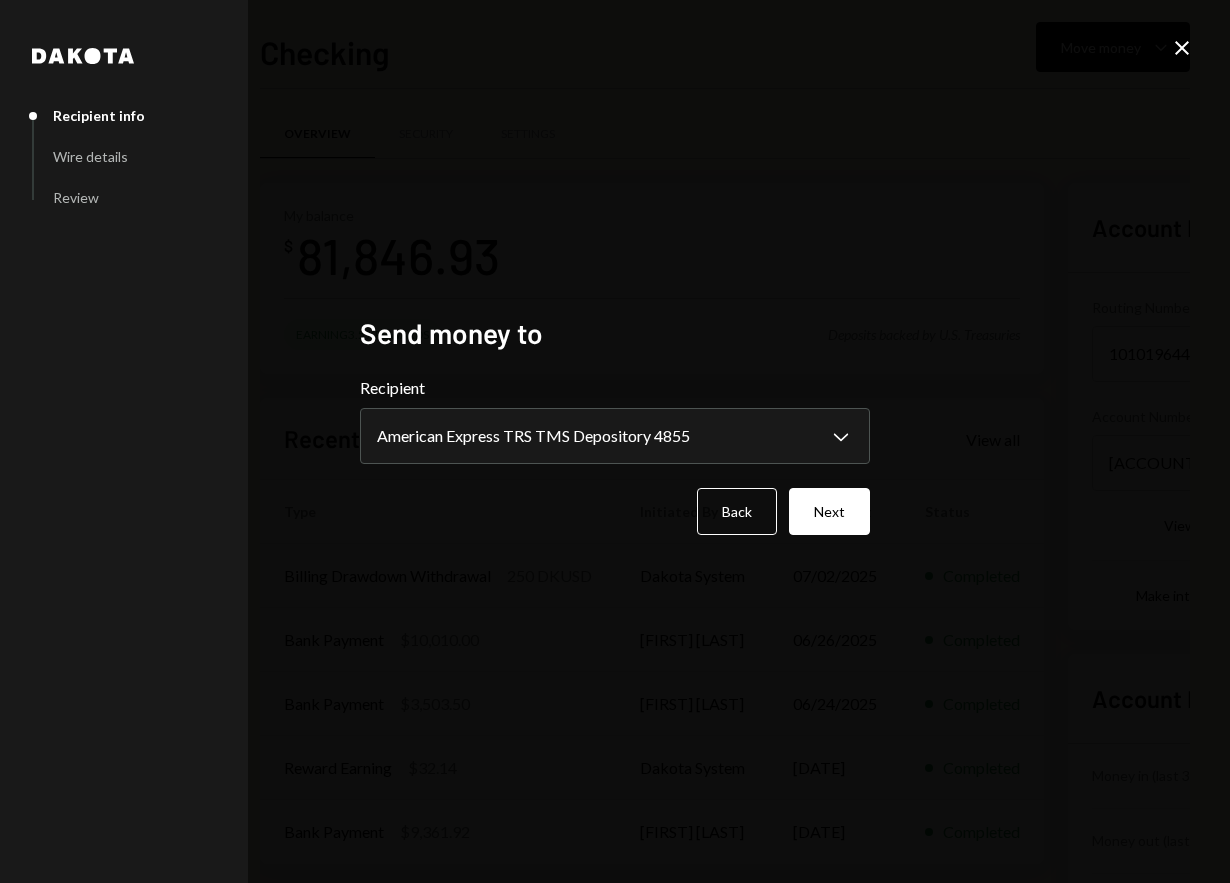 click at bounding box center [1182, 48] 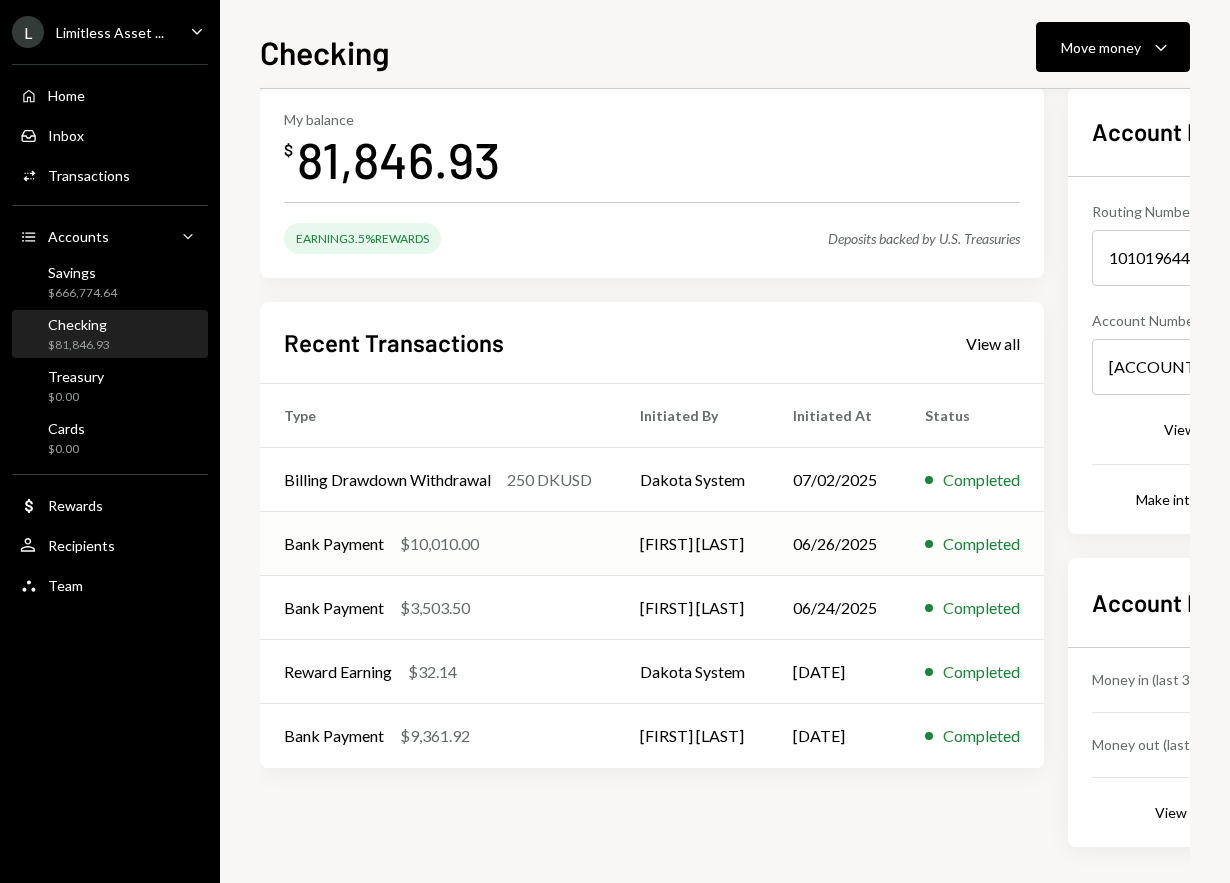 scroll, scrollTop: 100, scrollLeft: 0, axis: vertical 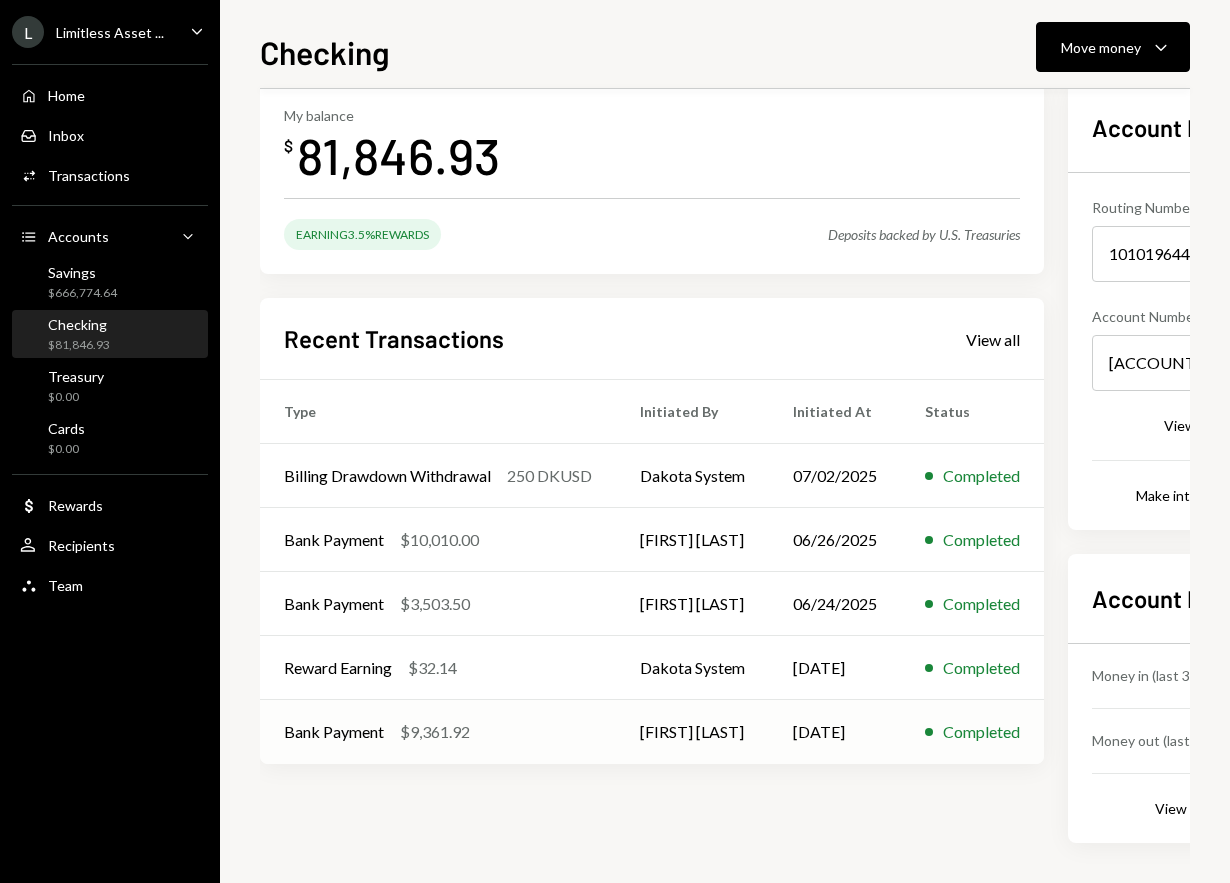 click on "[FIRST] [LAST]" at bounding box center (692, 476) 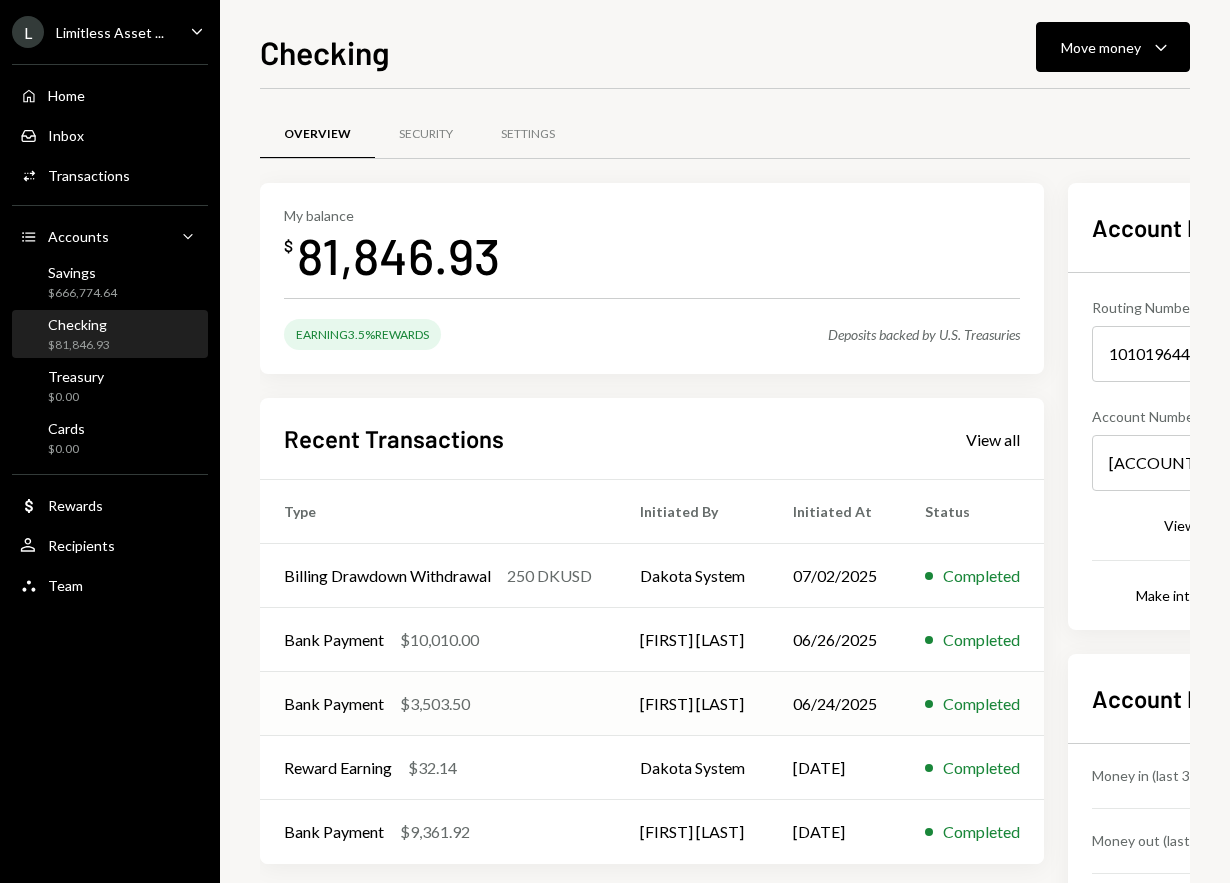 click on "Bank Payment [CURRENCY][AMOUNT]" at bounding box center [438, 576] 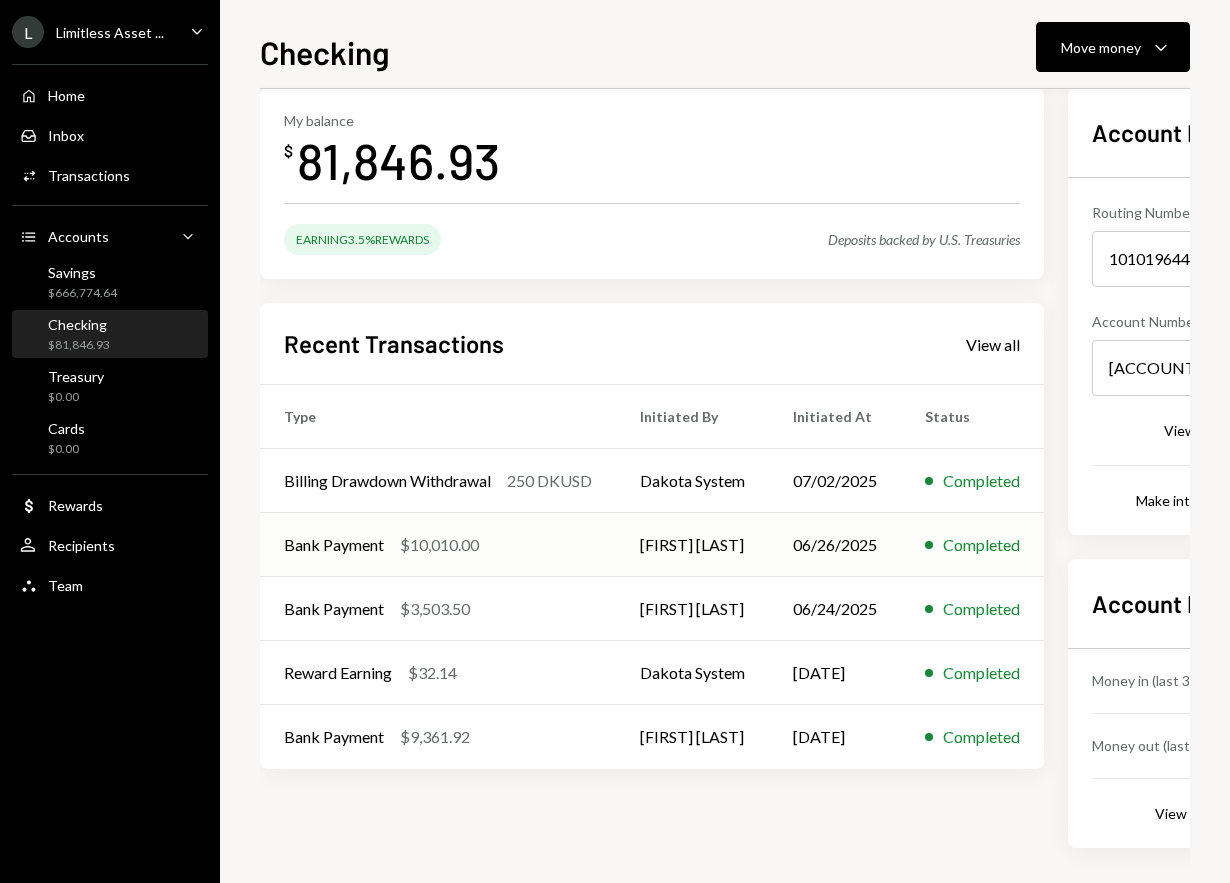 scroll, scrollTop: 100, scrollLeft: 0, axis: vertical 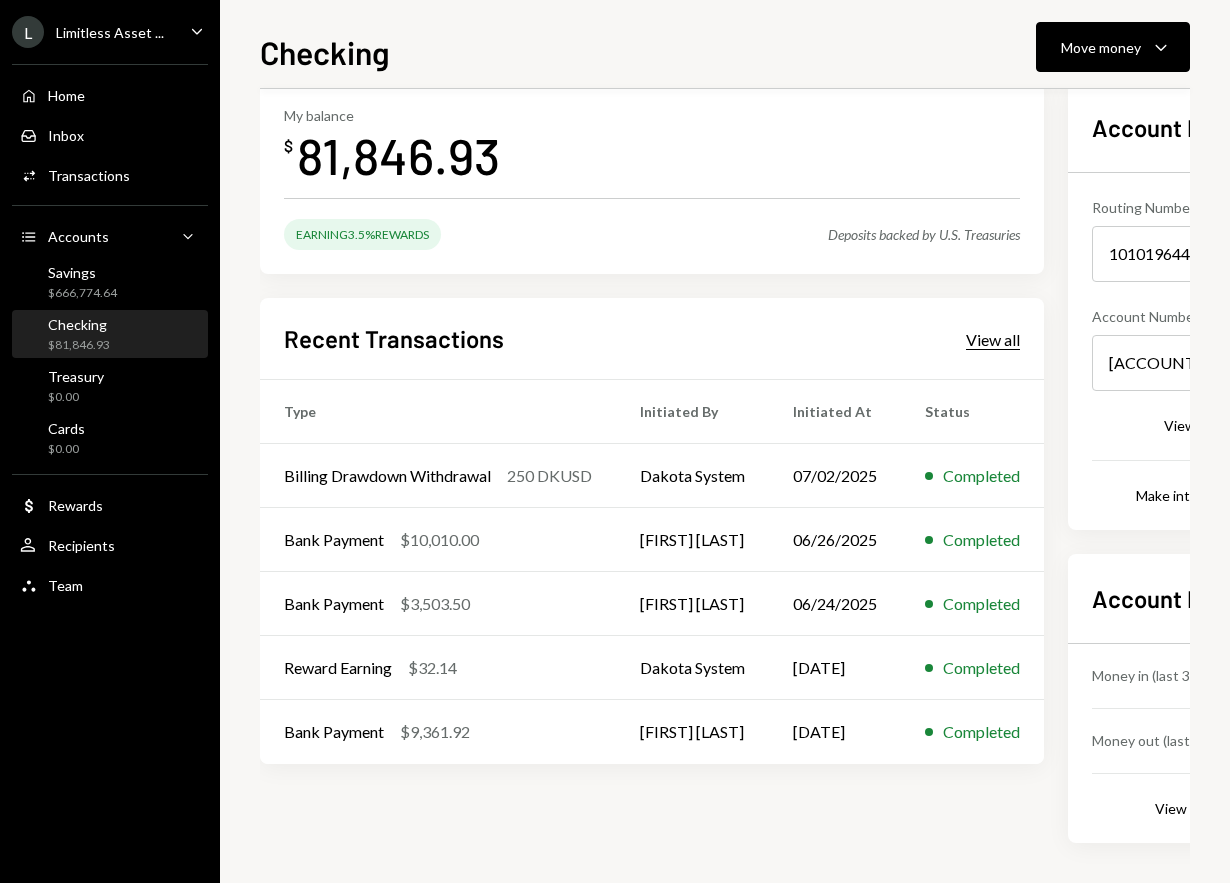 click on "View all" at bounding box center (993, 340) 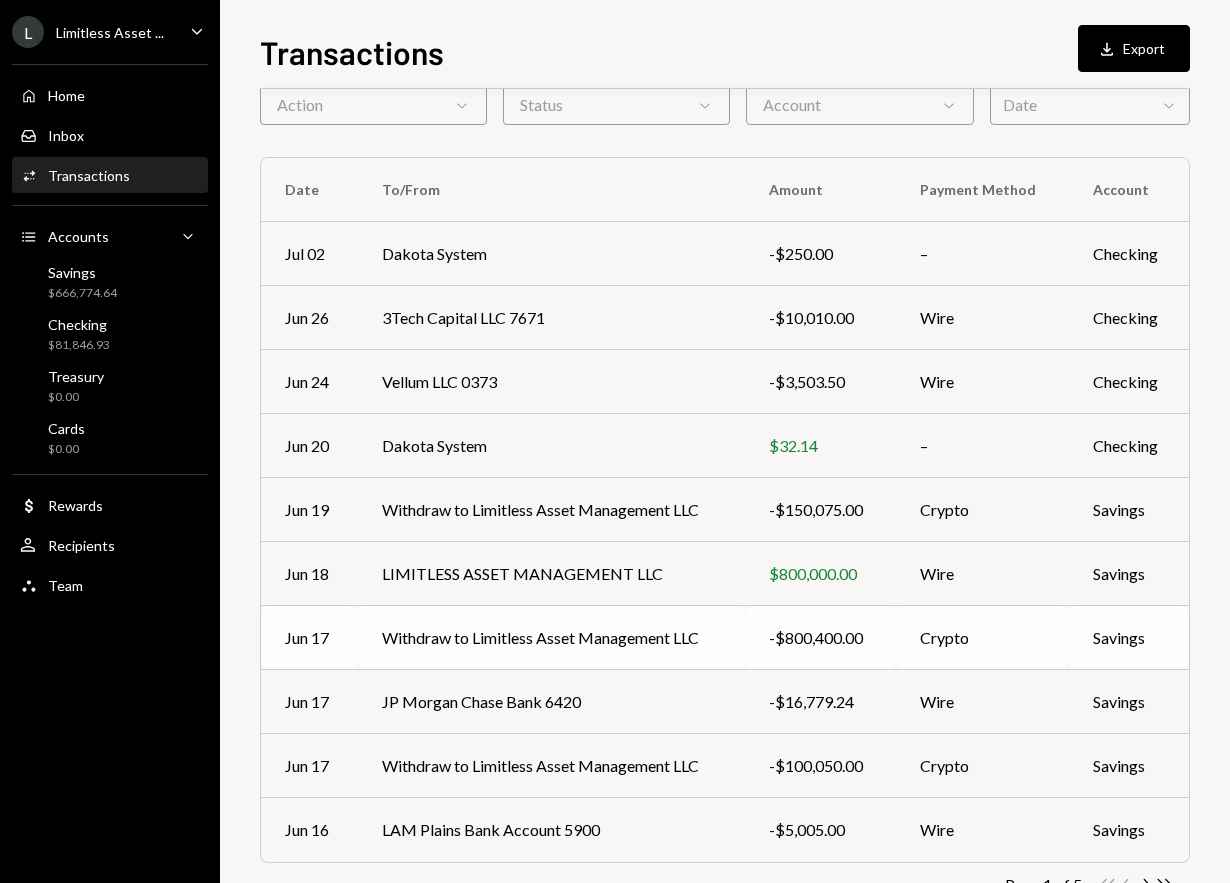 scroll, scrollTop: 161, scrollLeft: 0, axis: vertical 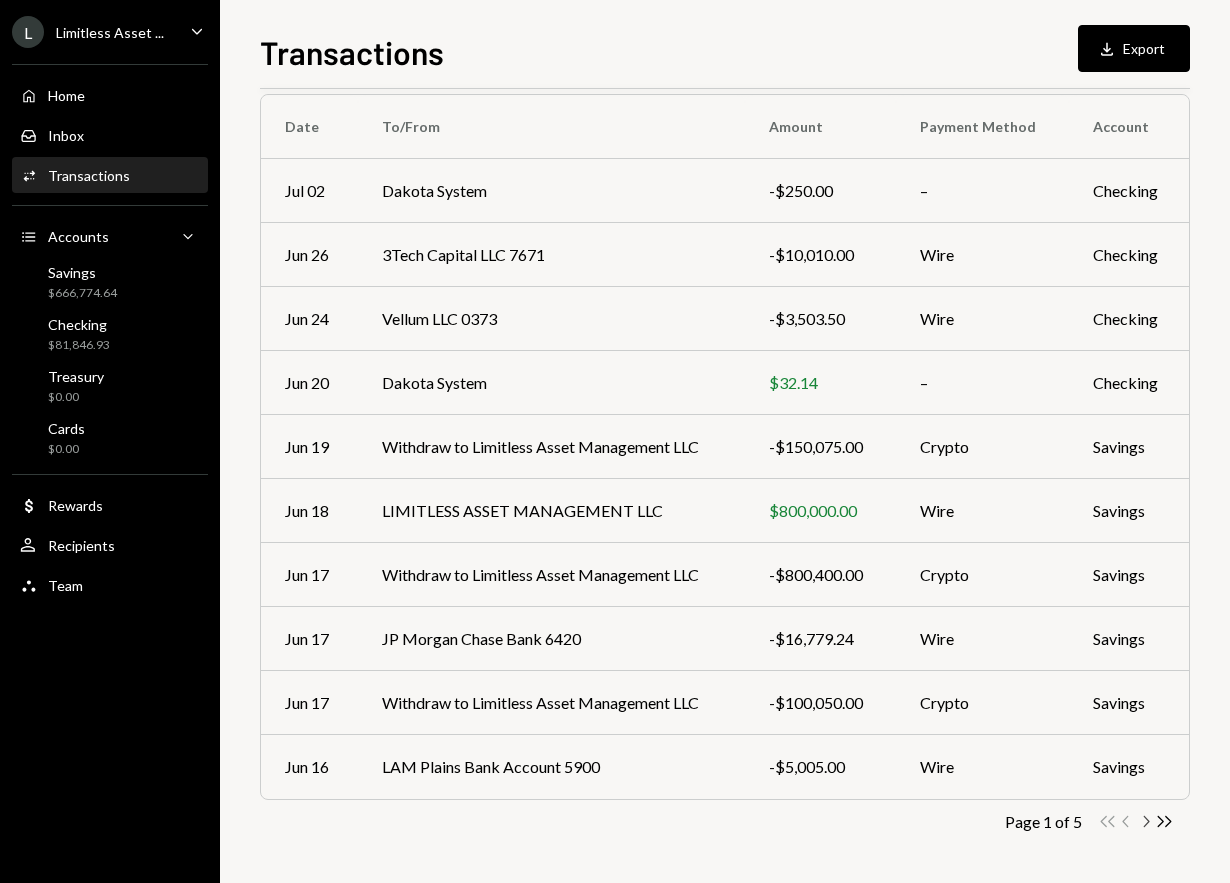 click on "Chevron Right" at bounding box center [1107, 821] 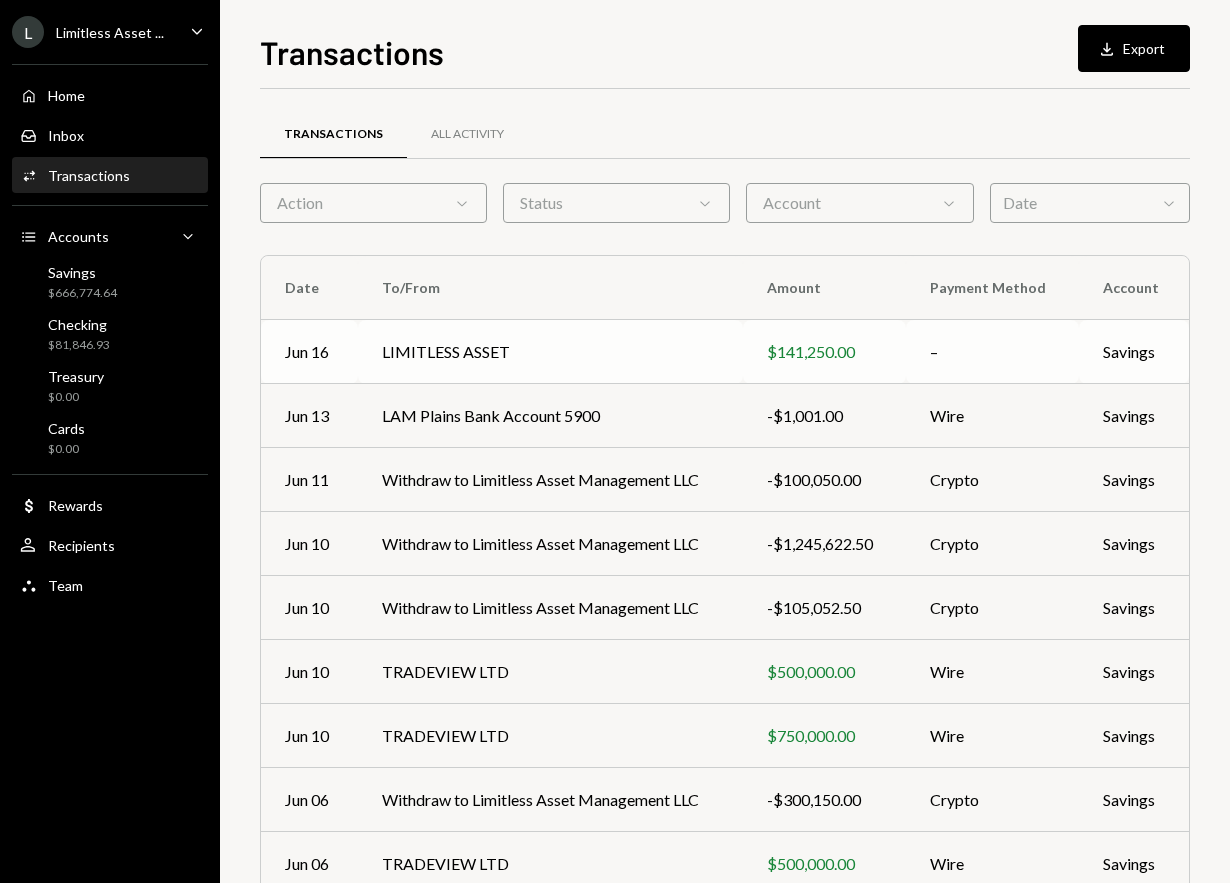 scroll, scrollTop: 0, scrollLeft: 0, axis: both 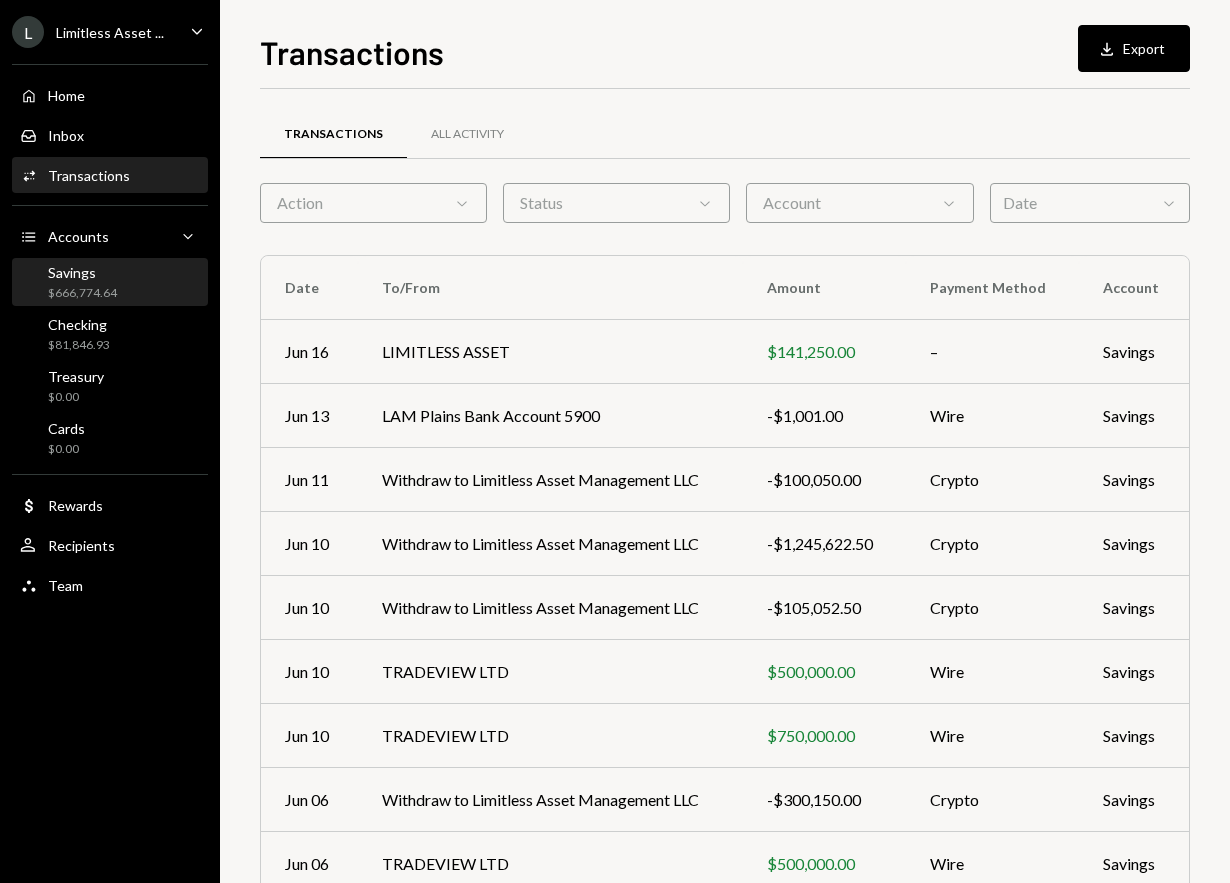 click on "Savings $666,774.64" at bounding box center (110, 283) 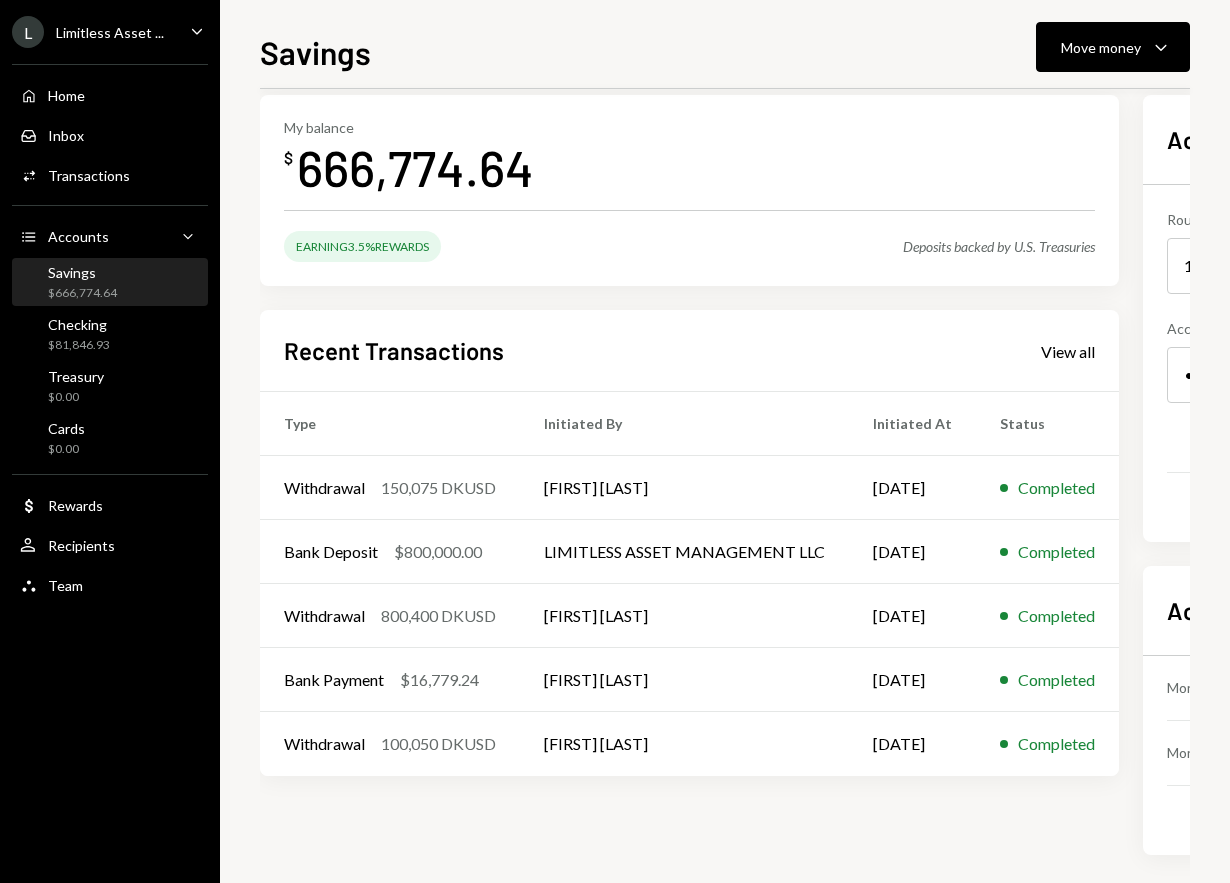 scroll, scrollTop: 100, scrollLeft: 0, axis: vertical 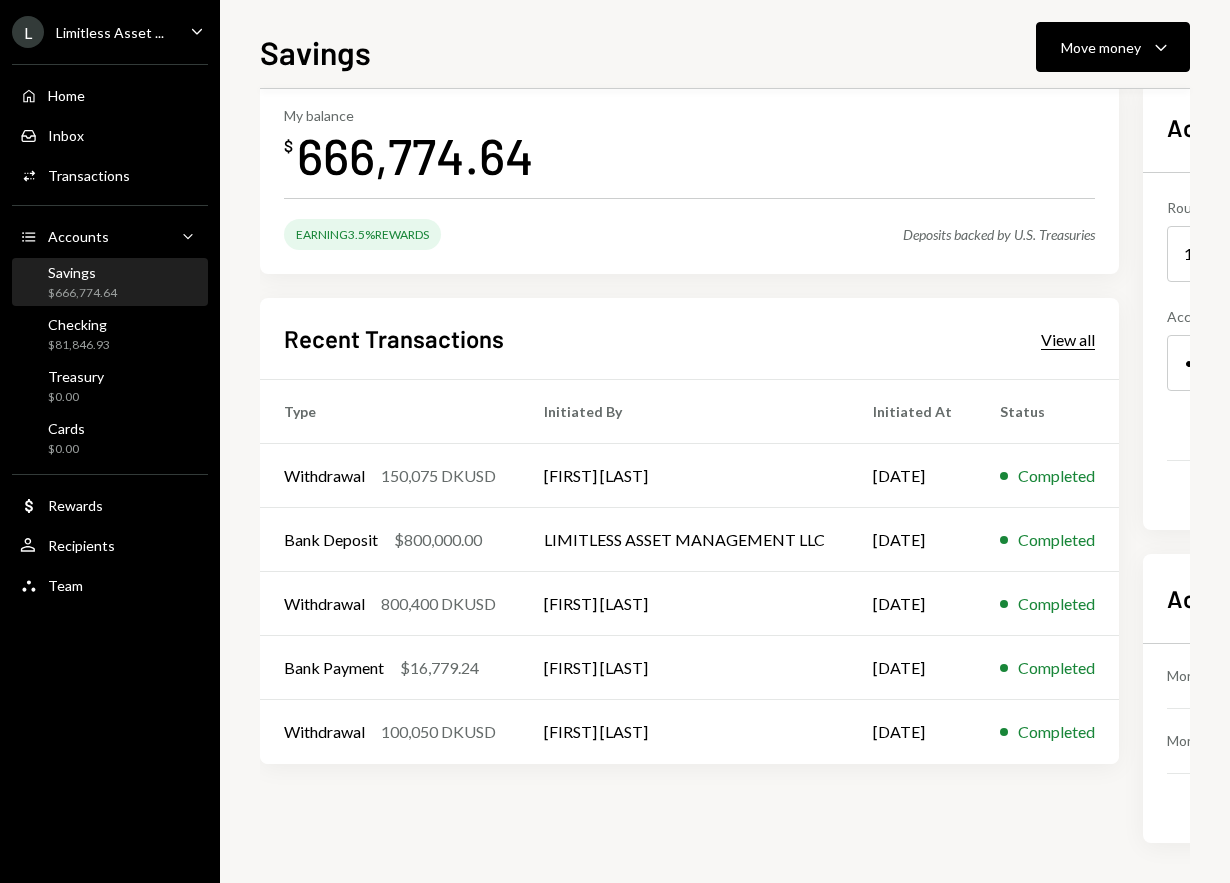 click on "View all" at bounding box center [1068, 340] 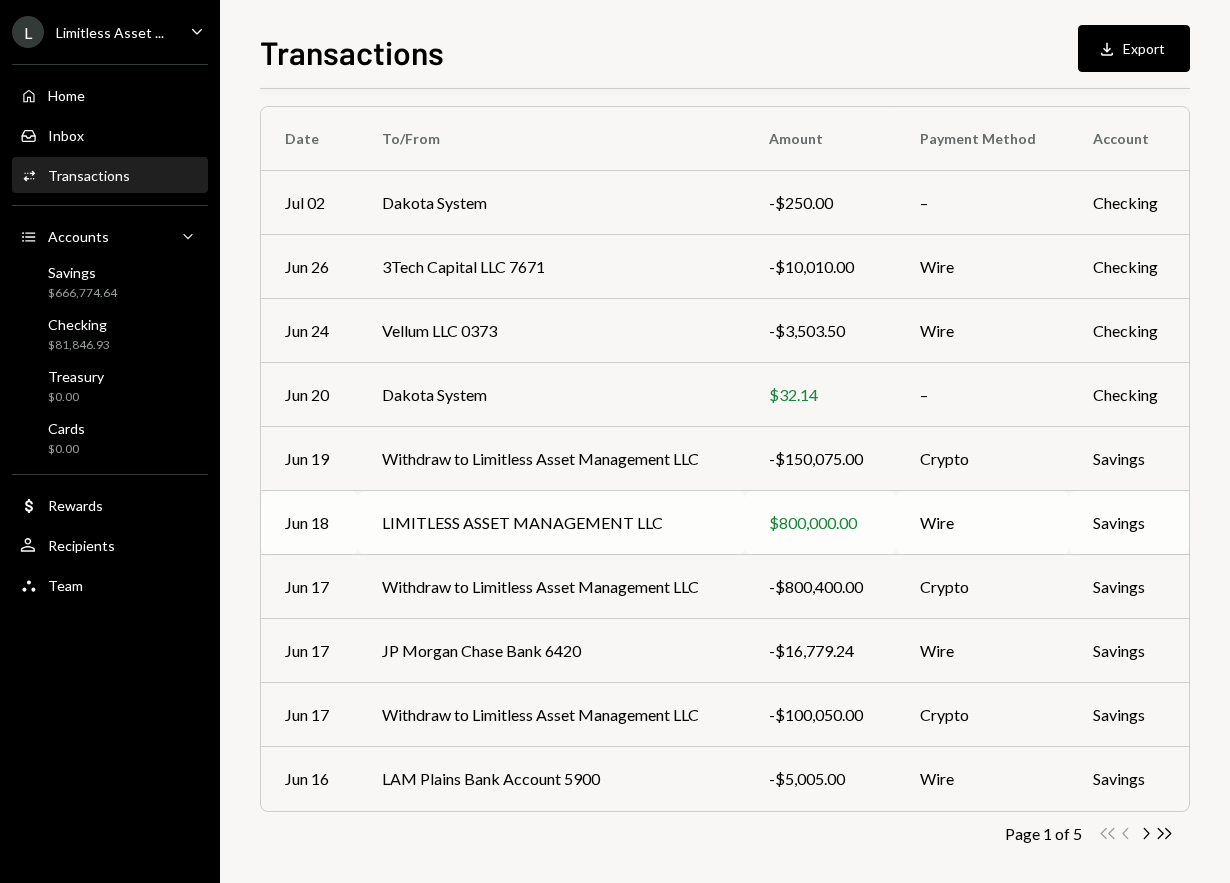 scroll, scrollTop: 161, scrollLeft: 0, axis: vertical 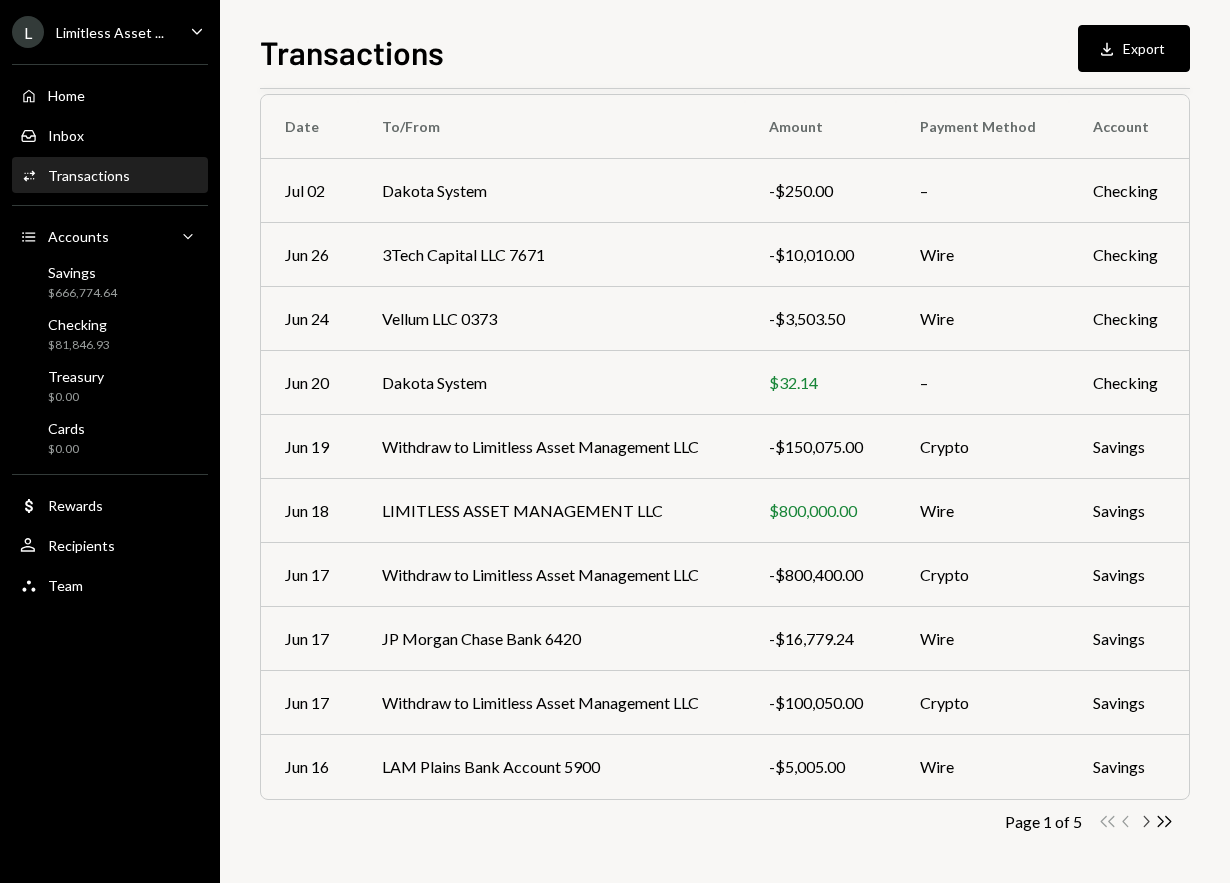 click on "Chevron Right" at bounding box center [1107, 821] 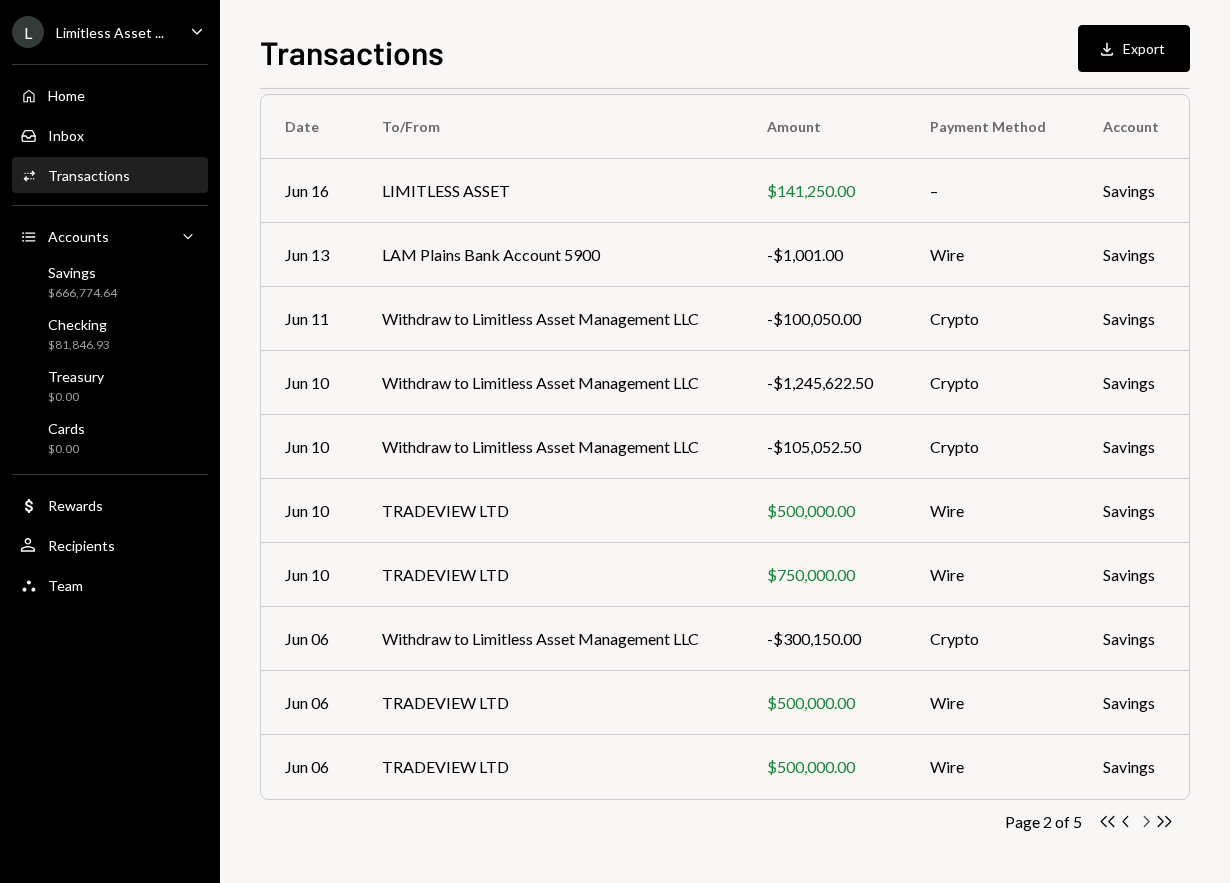 click on "Chevron Right" at bounding box center (1107, 821) 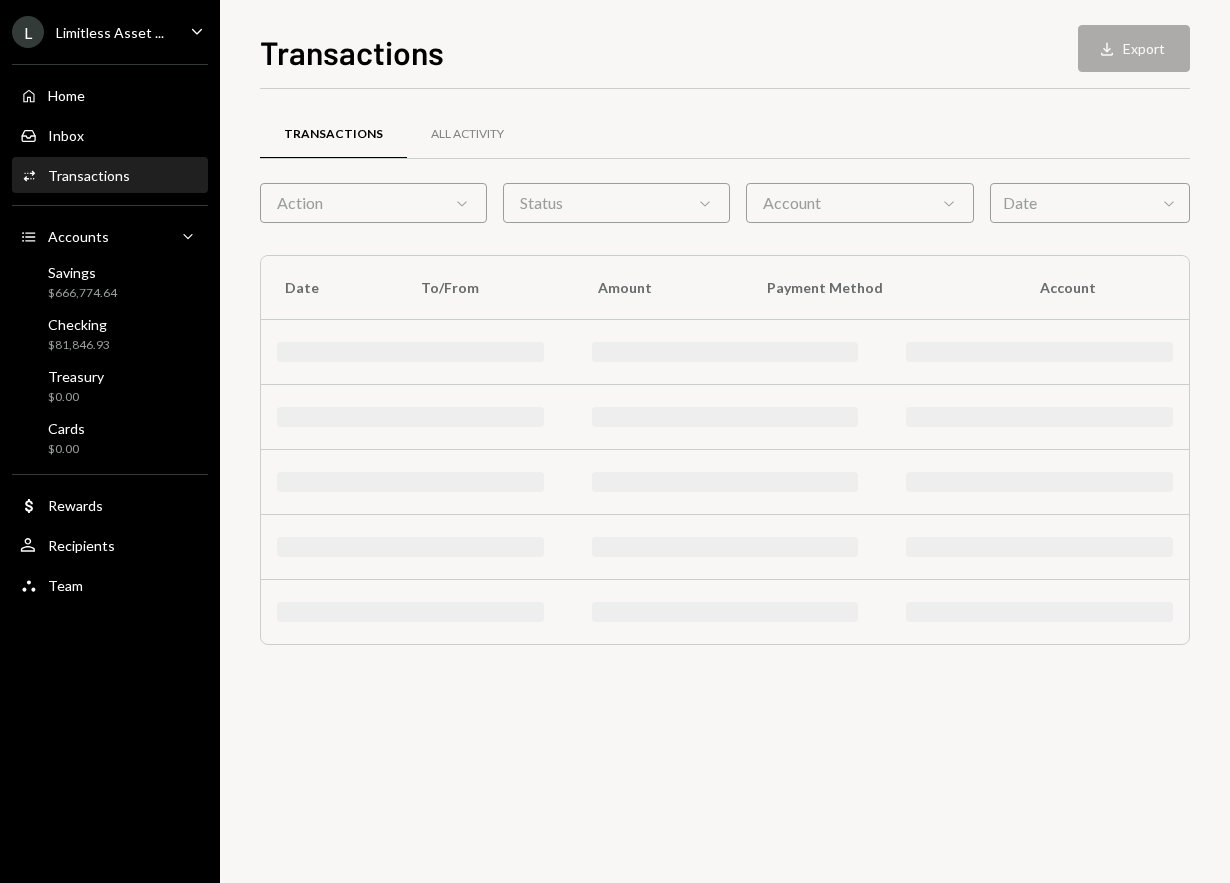 scroll, scrollTop: 0, scrollLeft: 0, axis: both 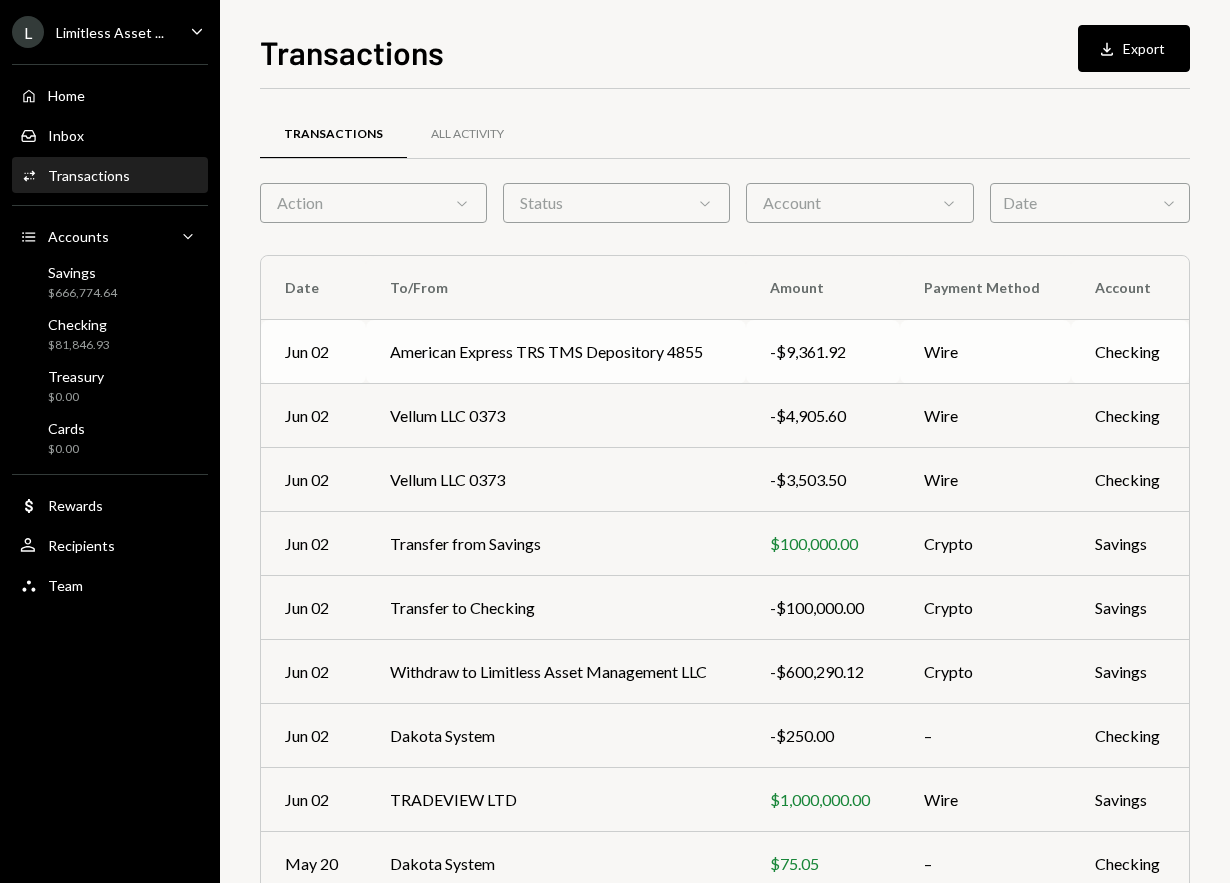 click on "American Express TRS TMS Depository 4855" at bounding box center (556, 352) 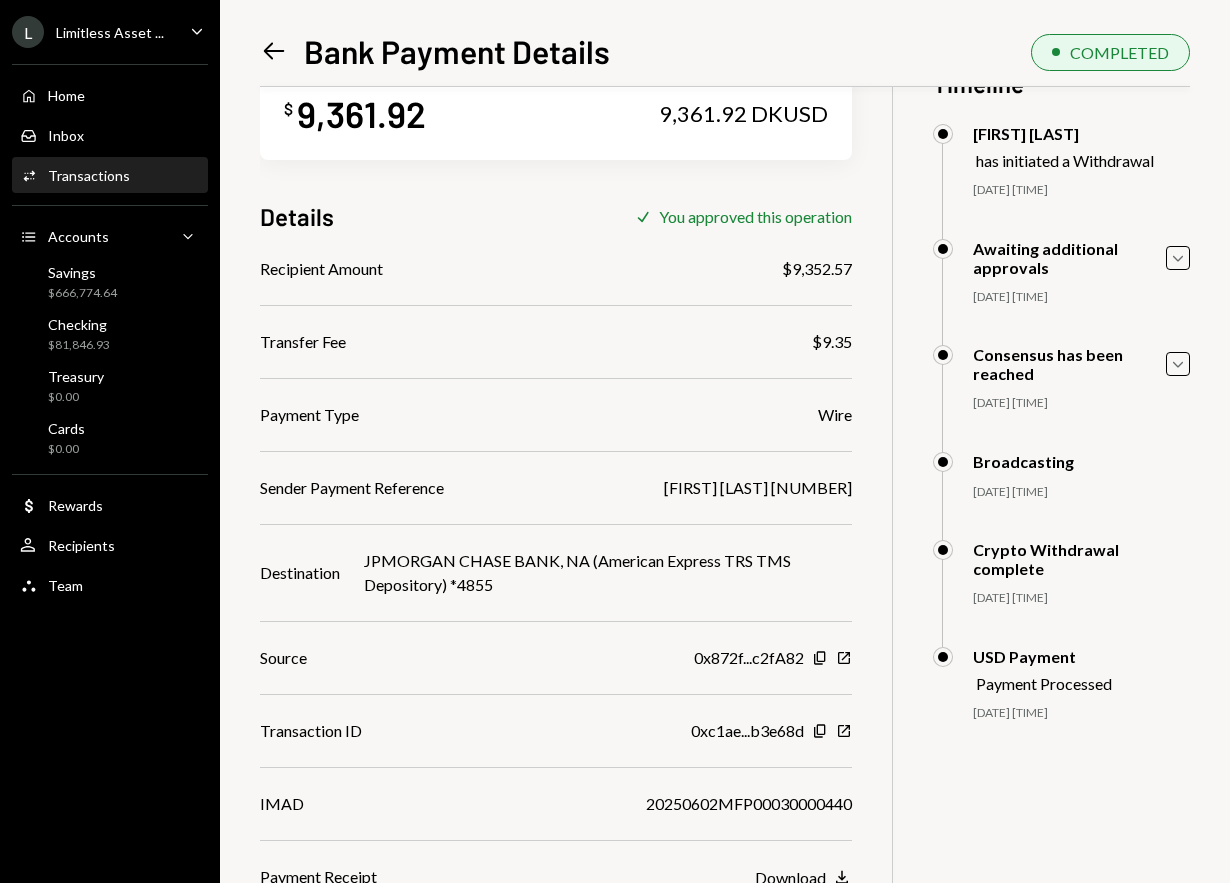 scroll, scrollTop: 87, scrollLeft: 0, axis: vertical 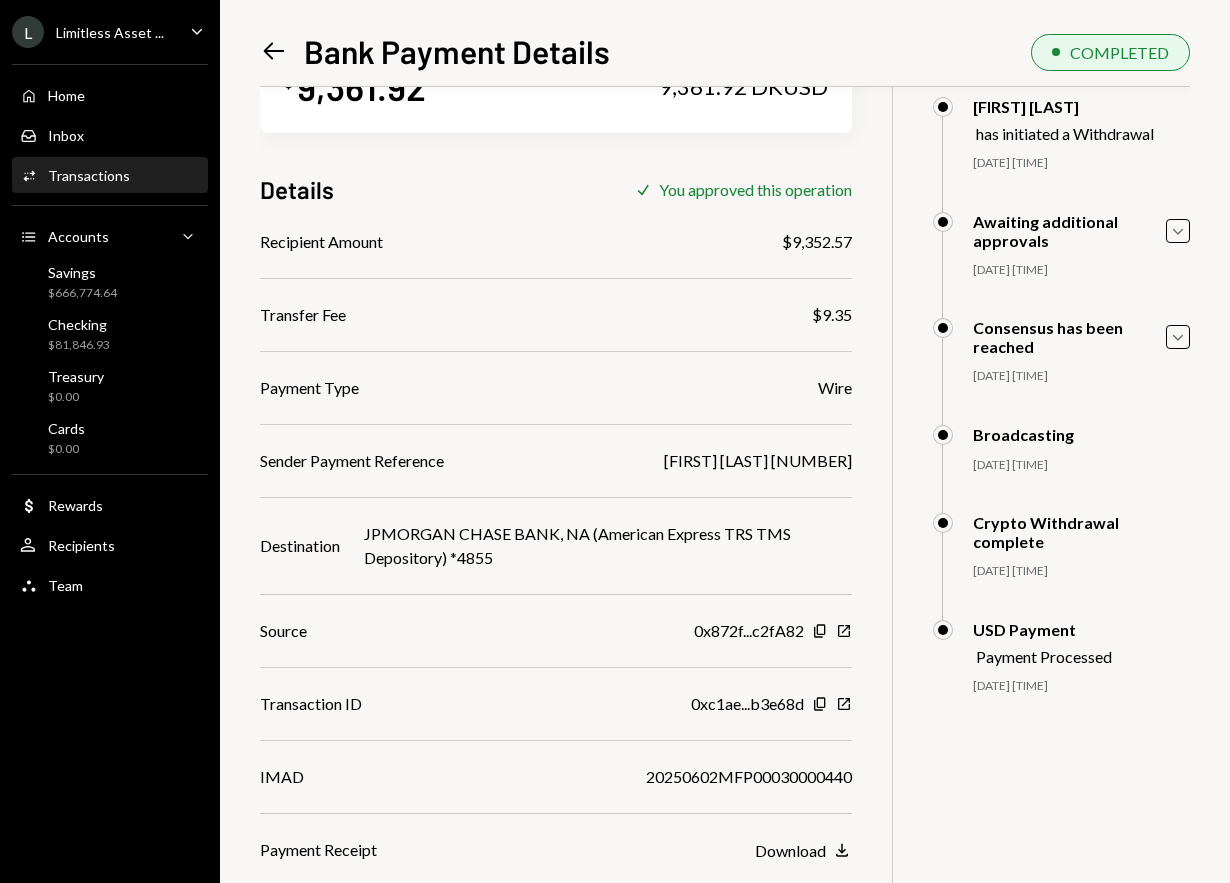 drag, startPoint x: 597, startPoint y: 464, endPoint x: 858, endPoint y: 462, distance: 261.00766 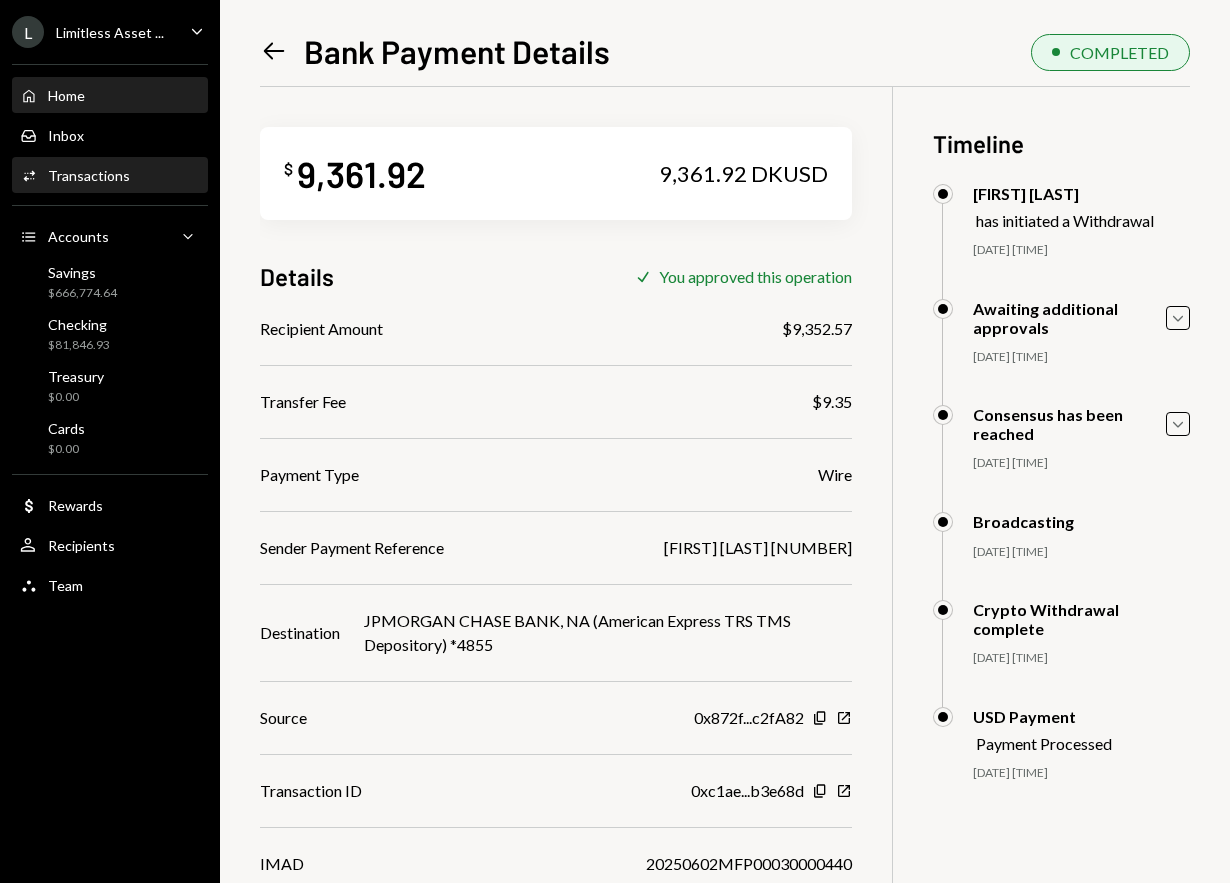 click on "Home Home" at bounding box center [110, 96] 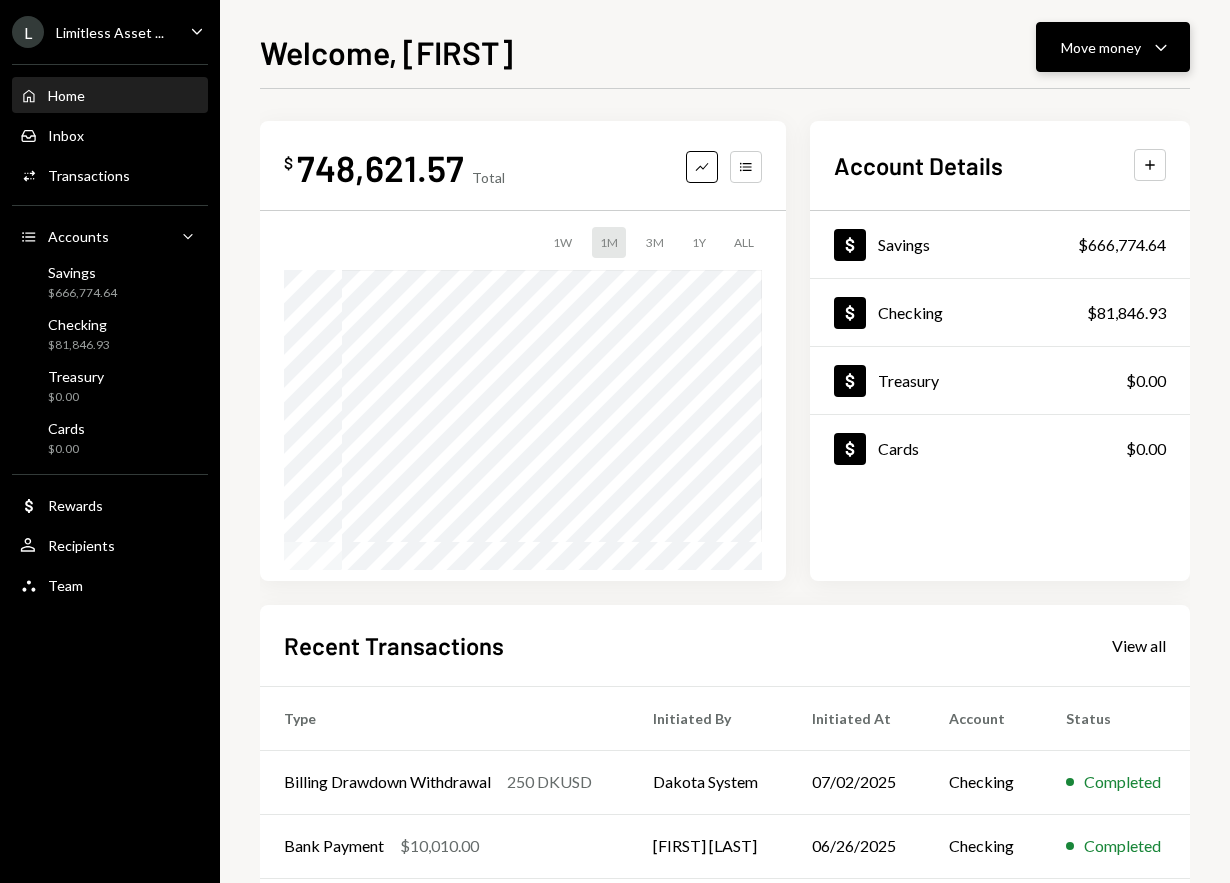 click on "Move money Caret Down" at bounding box center (1113, 47) 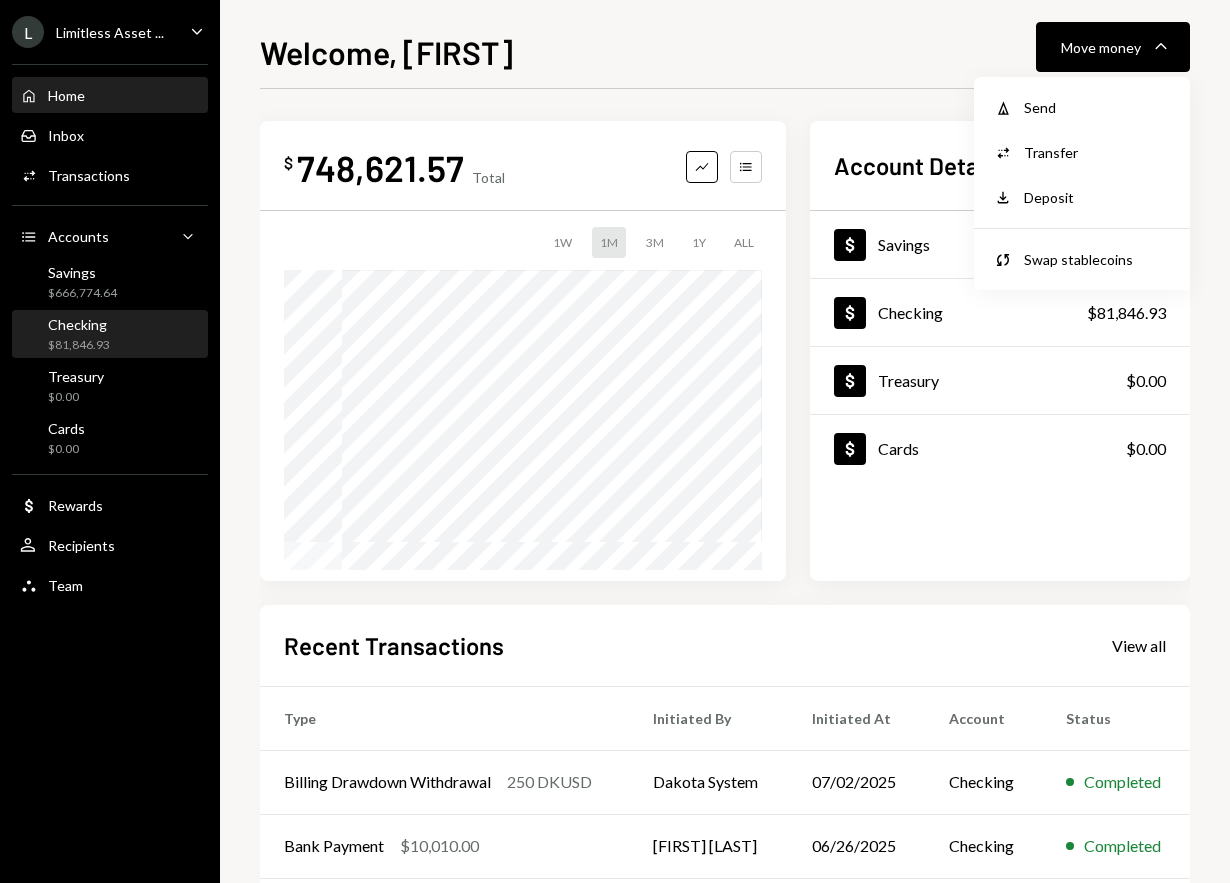 click on "Checking" at bounding box center (79, 324) 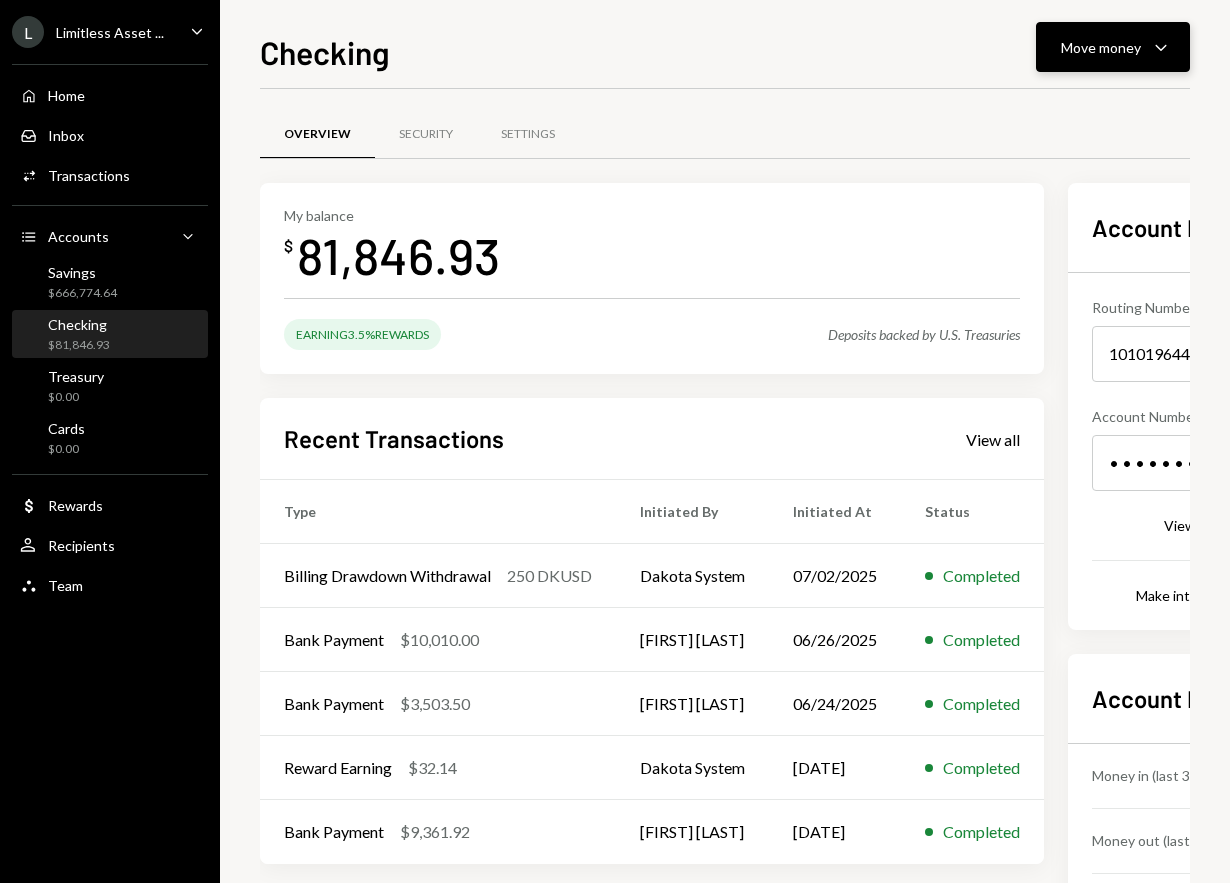 click on "Move money Caret Down" at bounding box center [1113, 47] 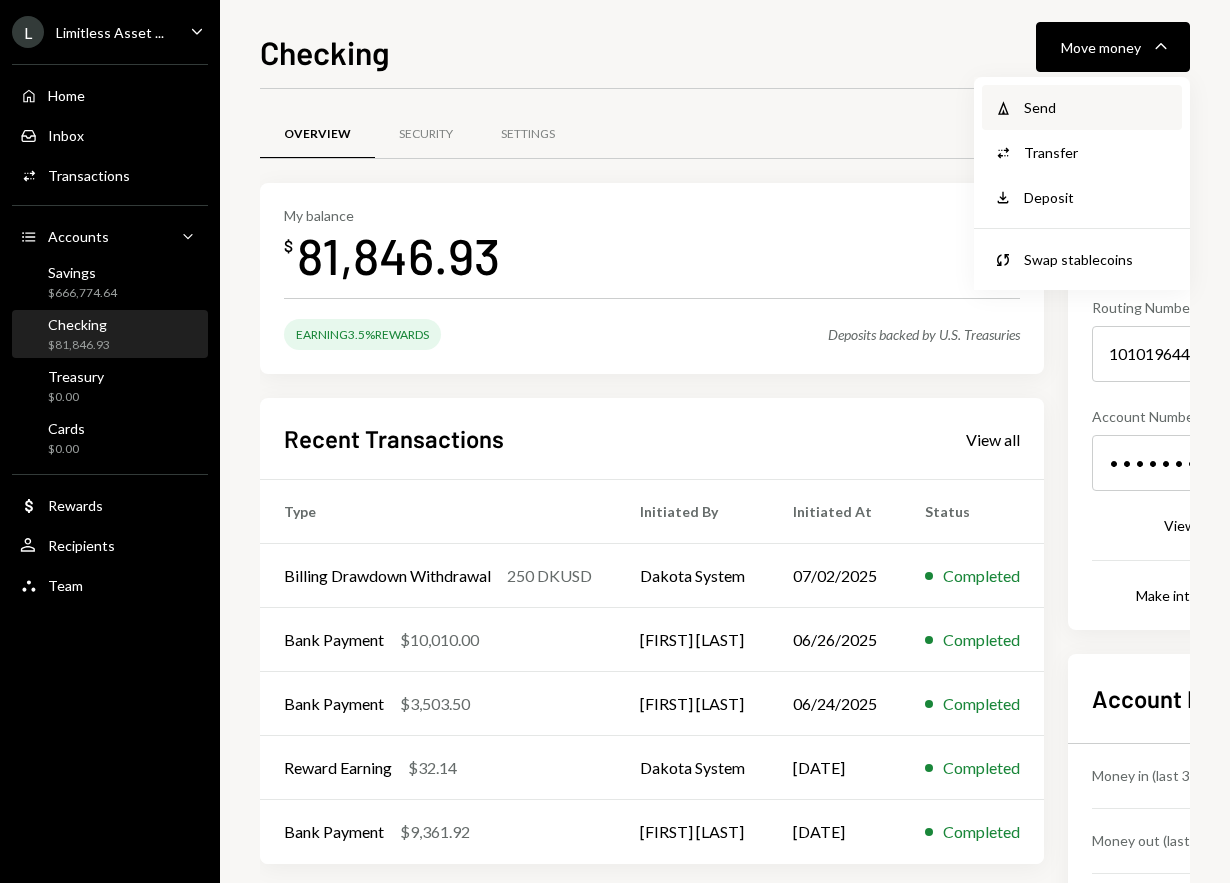 click on "Withdraw Send" at bounding box center [1082, 107] 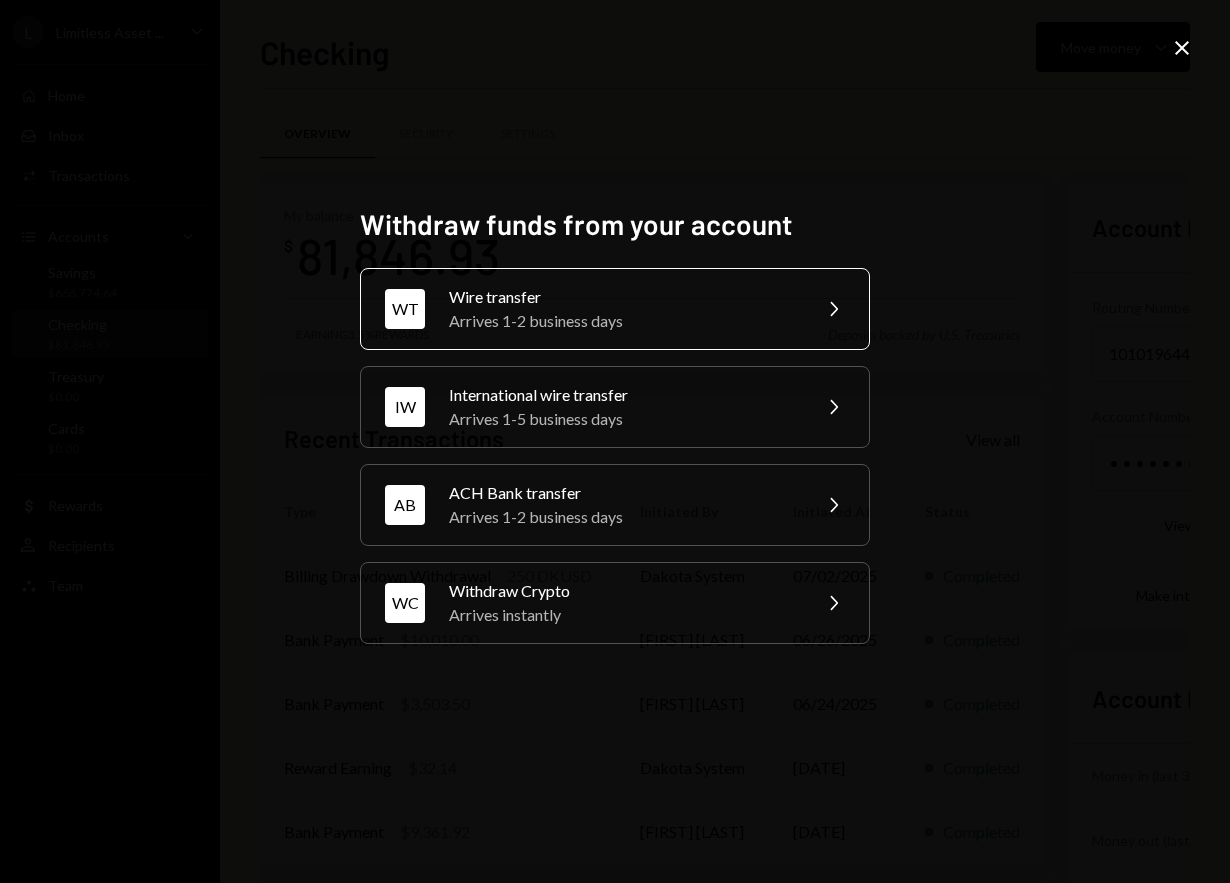 click on "Arrives 1-2 business days" at bounding box center [623, 321] 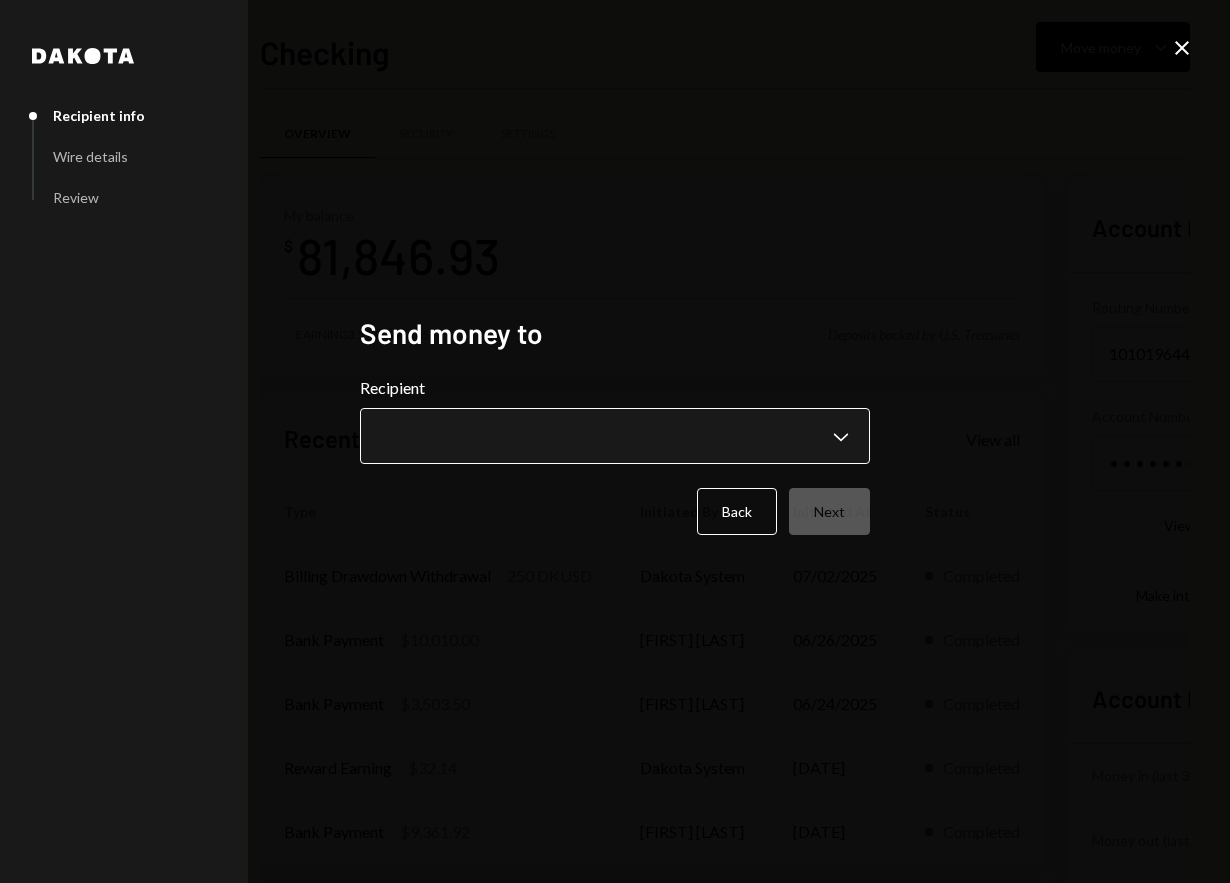 click on "L Limitless Asset ... Caret Down Home Home Inbox Inbox Activities Transactions Accounts Accounts Caret Down Savings $666,774.64 Checking $81,846.93 Treasury $0.00 Cards $0.00 Dollar Rewards User Recipients Team Team Checking Move money Caret Down Overview Security Settings My balance $ 81,846.93 Earning 3.5% Rewards Deposits backed by U.S. Treasuries Recent Transactions View all Type Initiated By Initiated At Status Billing Drawdown Withdrawal 250 DKUSD Dakota System [DATE] Completed Bank Payment $10,010.00 [FIRST] [LAST] [DATE] Completed Bank Payment $3,503.50 [FIRST] [LAST] [DATE] Completed Reward Earning $32.14 Dakota System [DATE] Completed Bank Payment $9,361.92 [FIRST] [LAST] [DATE] Completed Account Details Routing Number 101019644 Copy Account Number • • • • • • • • 8452 Show Copy View more details Right Arrow Make international deposit Right Arrow Account Information Money in (last 30 days) Up Right Arrow $32.14 Money out (last 30 days) Down Right Arrow Dakota" at bounding box center (615, 441) 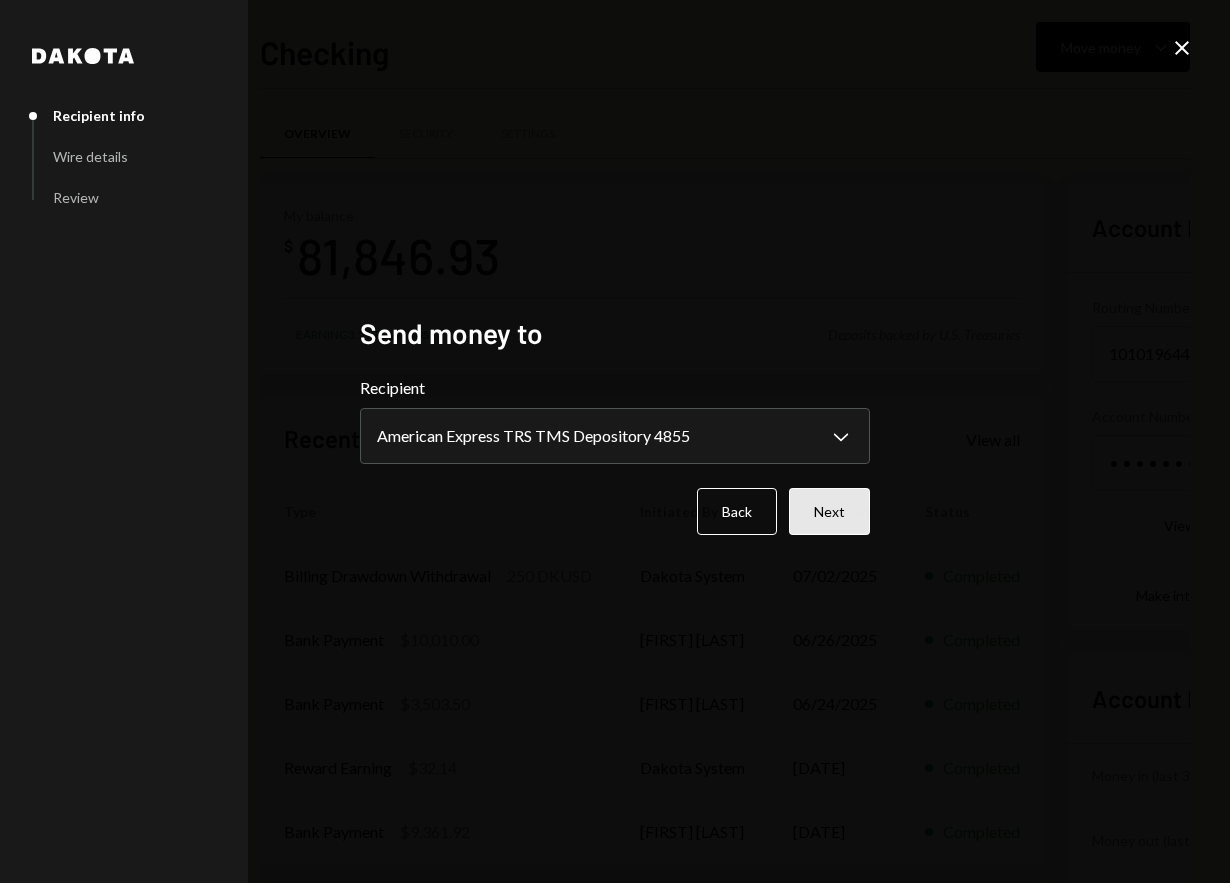 click on "Next" at bounding box center (829, 511) 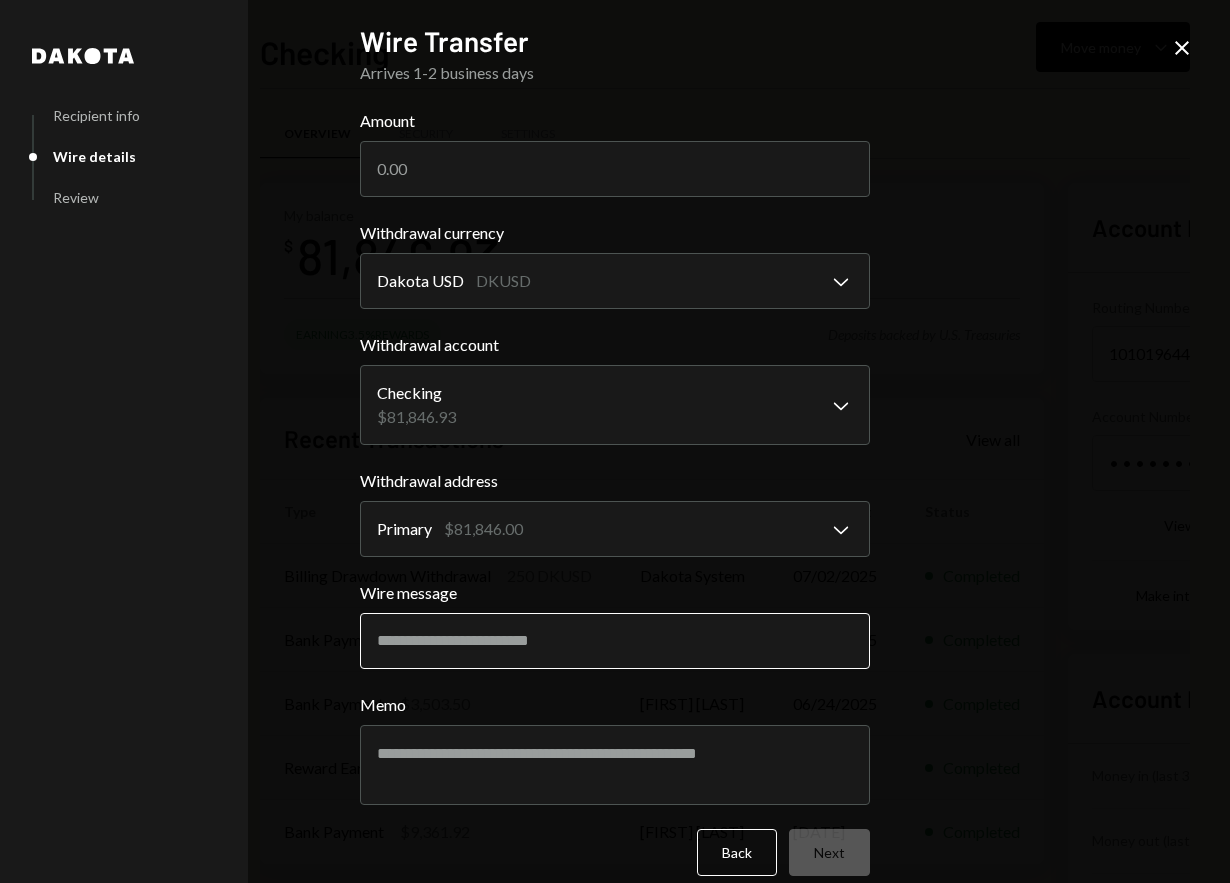 click on "Wire message" at bounding box center [615, 641] 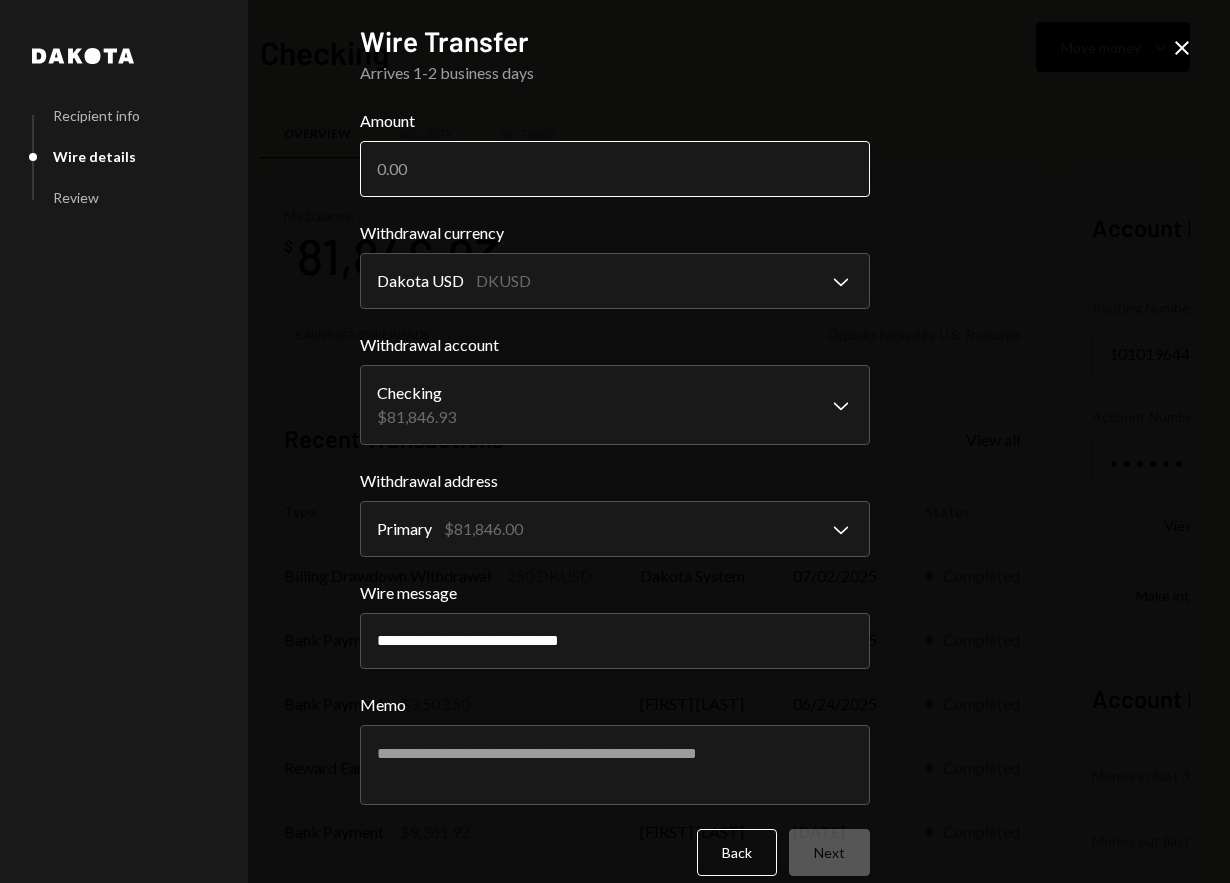 type on "**********" 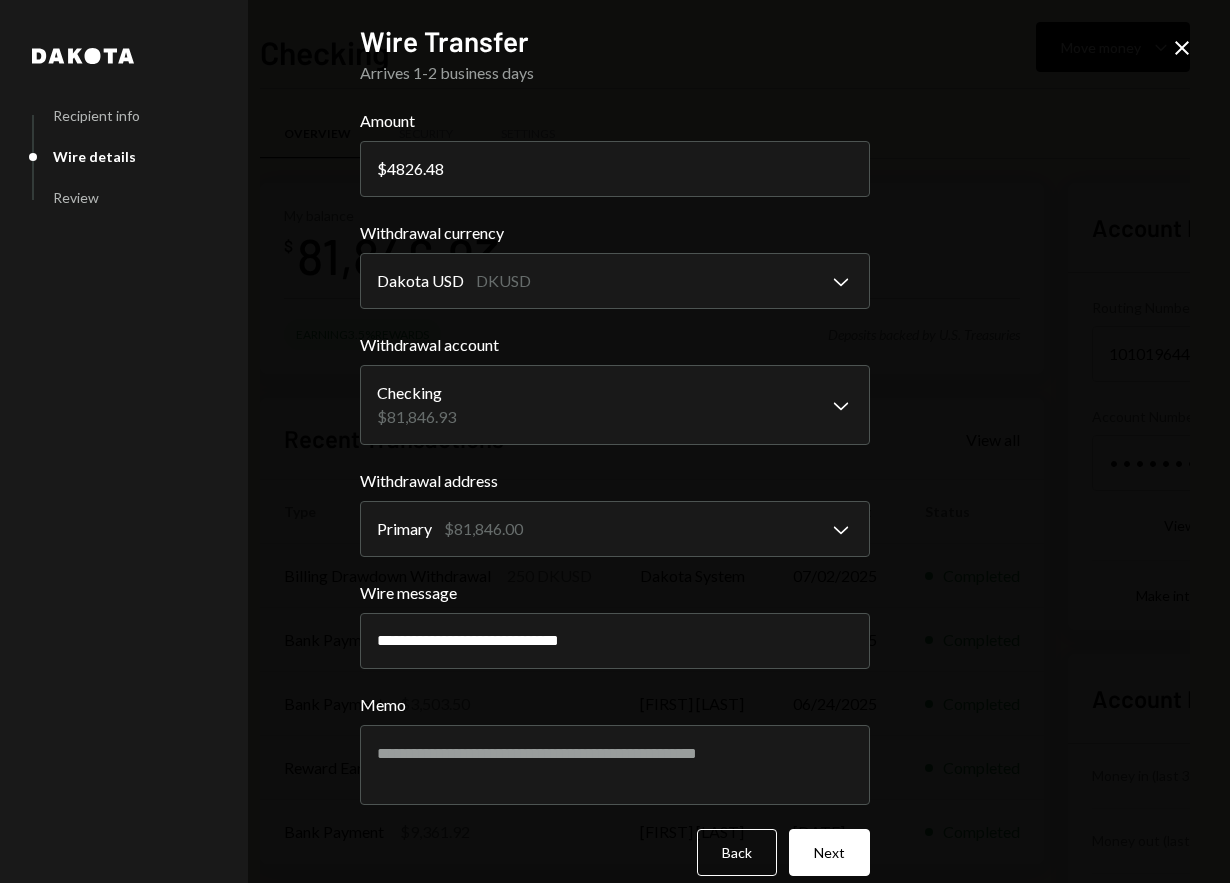 type on "4826.48" 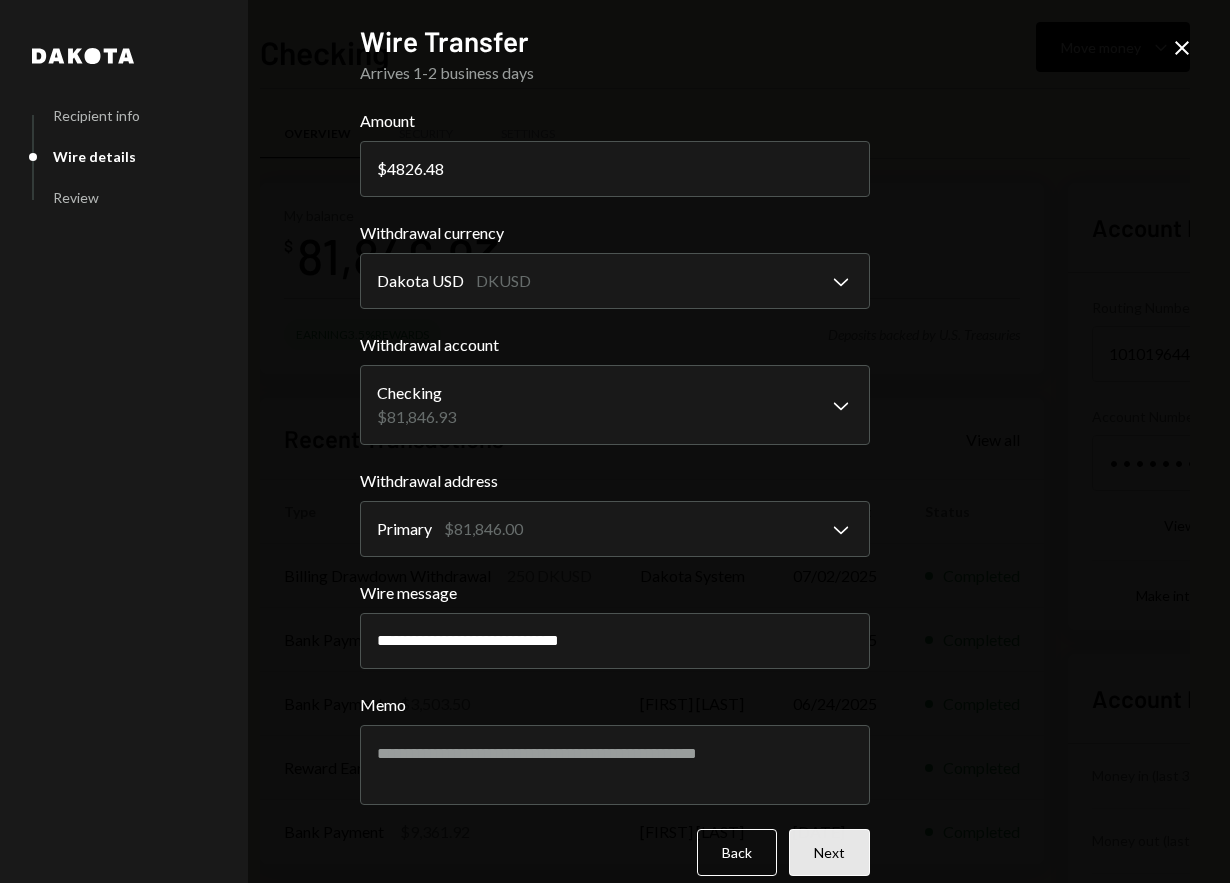 click on "Next" at bounding box center (829, 852) 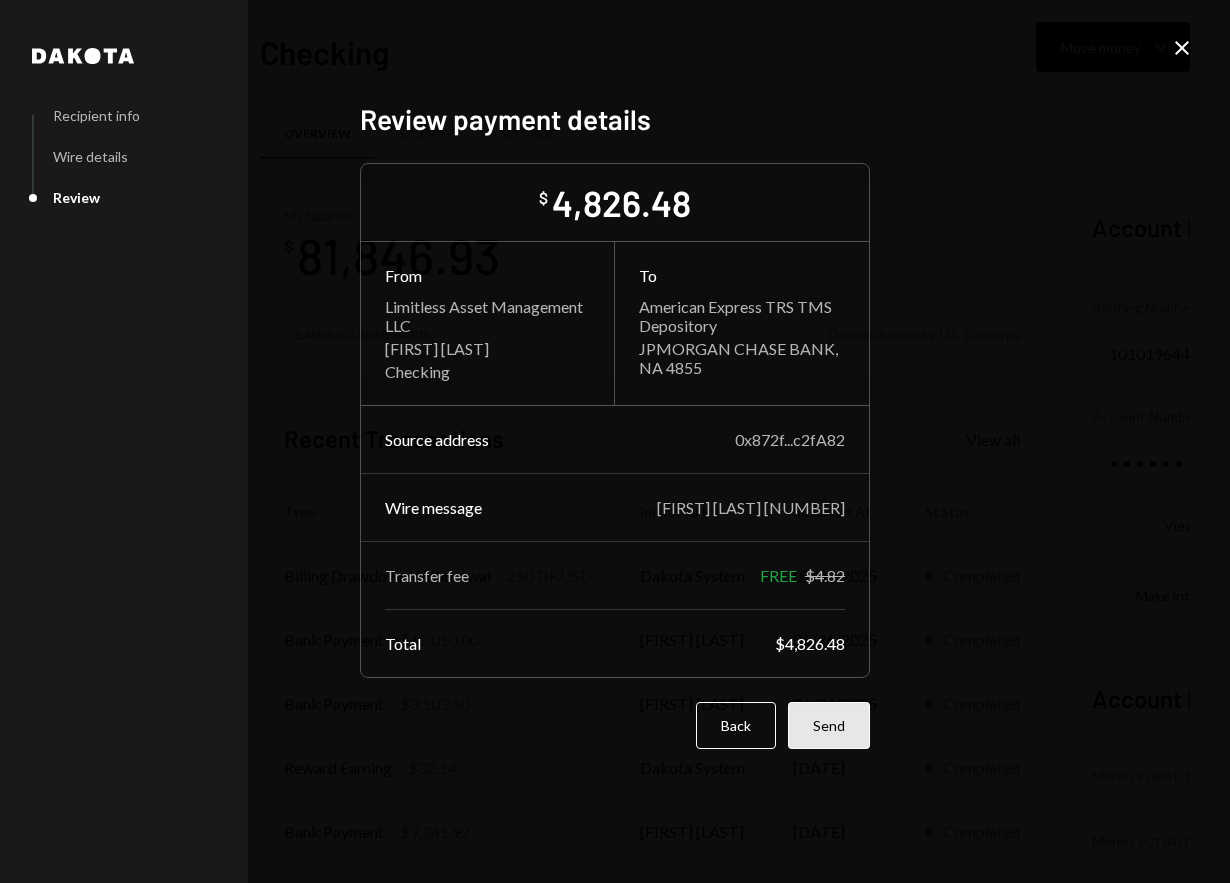 click on "Send" at bounding box center (829, 725) 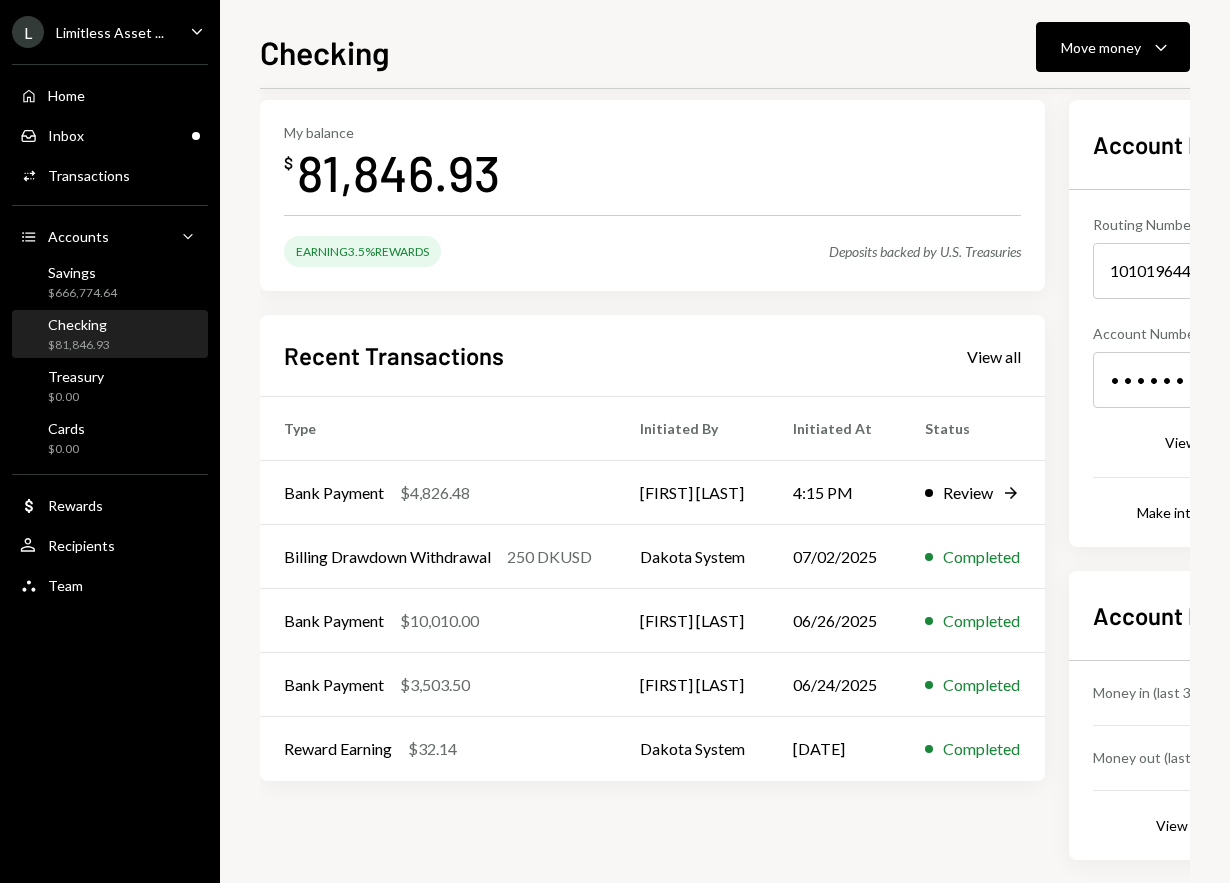scroll, scrollTop: 86, scrollLeft: 0, axis: vertical 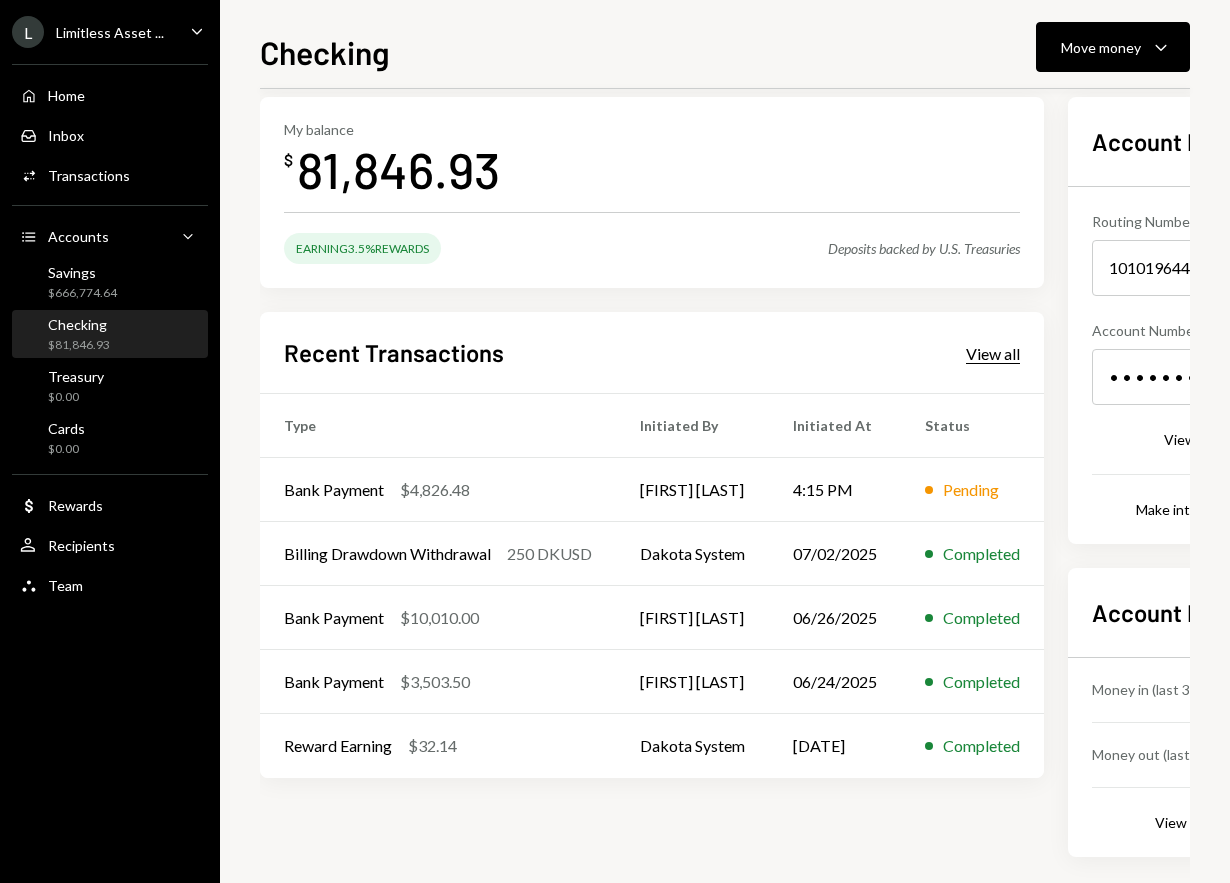 click on "View all" at bounding box center [993, 354] 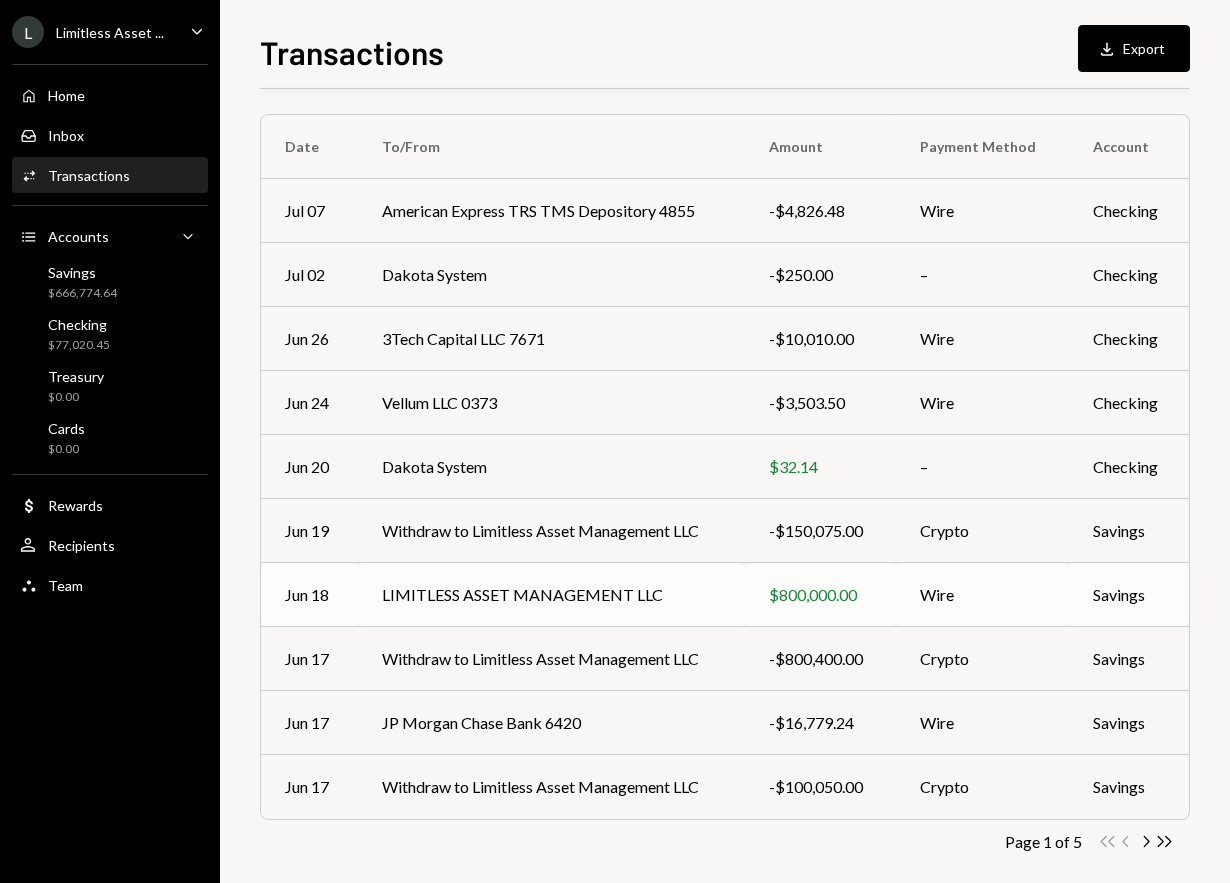 scroll, scrollTop: 146, scrollLeft: 0, axis: vertical 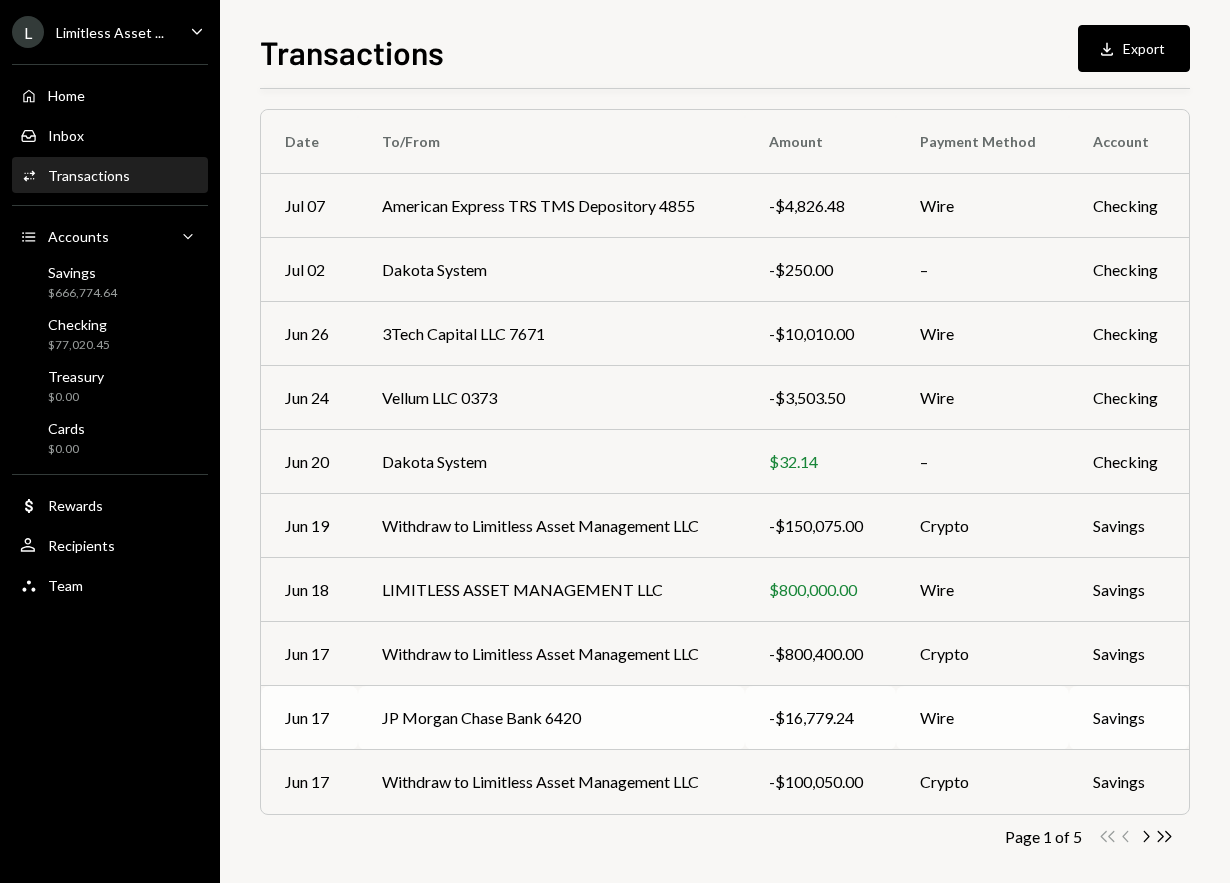 click on "JP Morgan Chase Bank 6420" at bounding box center [551, 206] 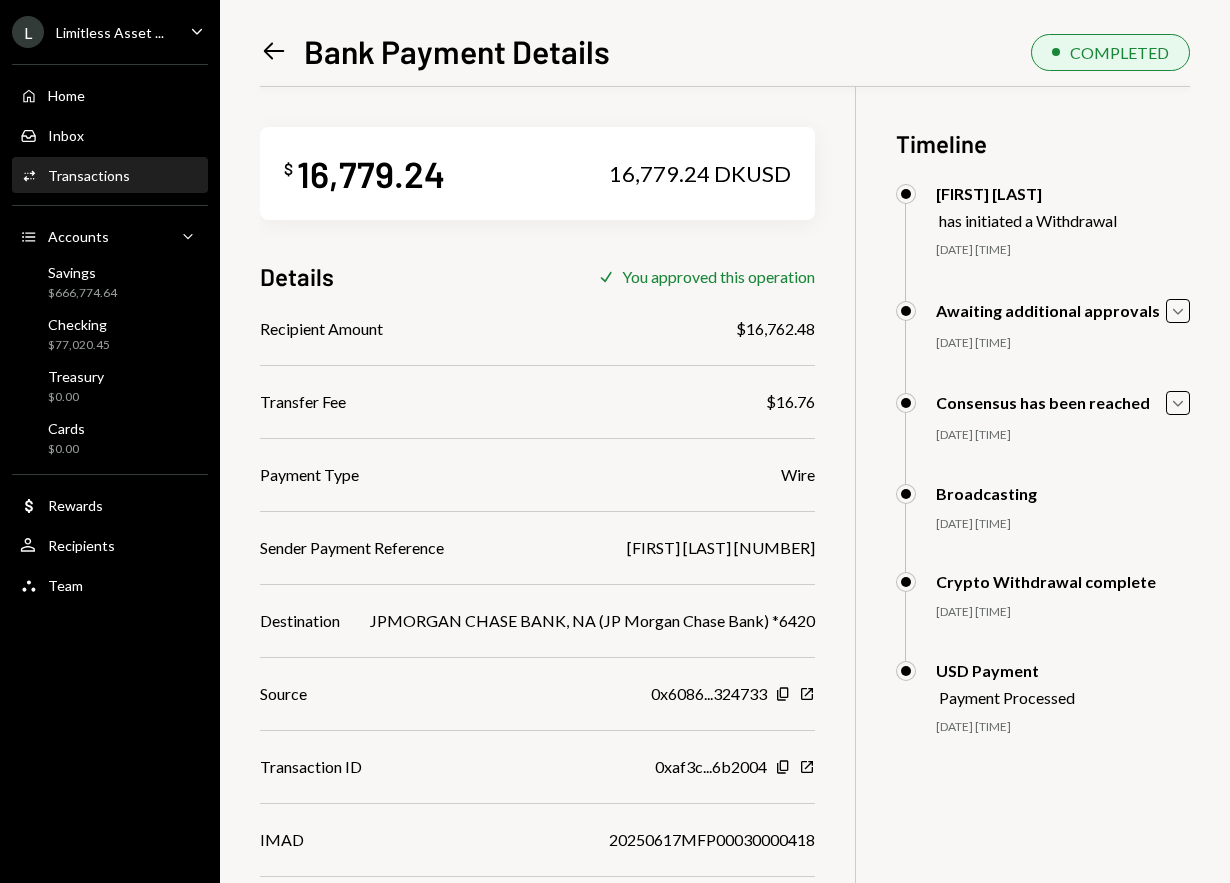 scroll, scrollTop: 87, scrollLeft: 0, axis: vertical 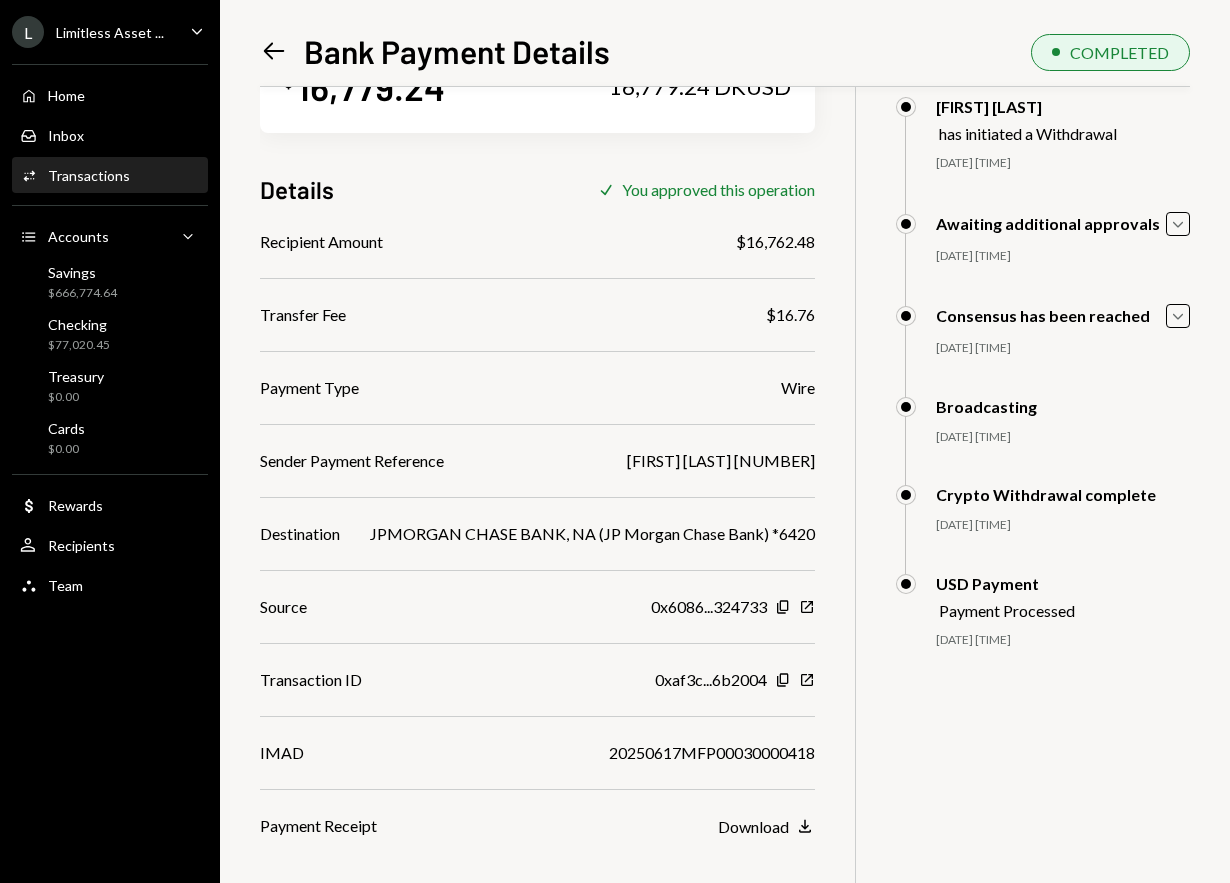 drag, startPoint x: 551, startPoint y: 461, endPoint x: 824, endPoint y: 464, distance: 273.01648 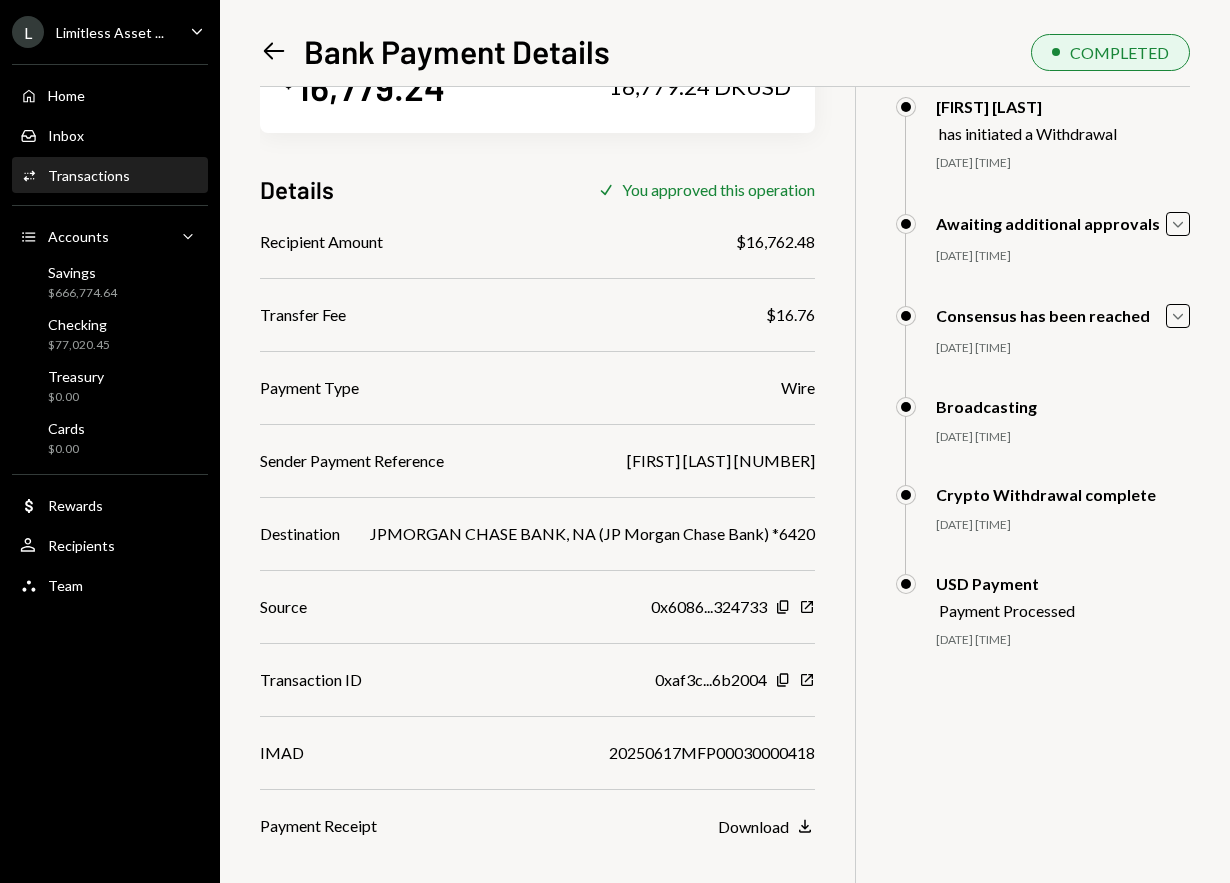 scroll, scrollTop: 0, scrollLeft: 0, axis: both 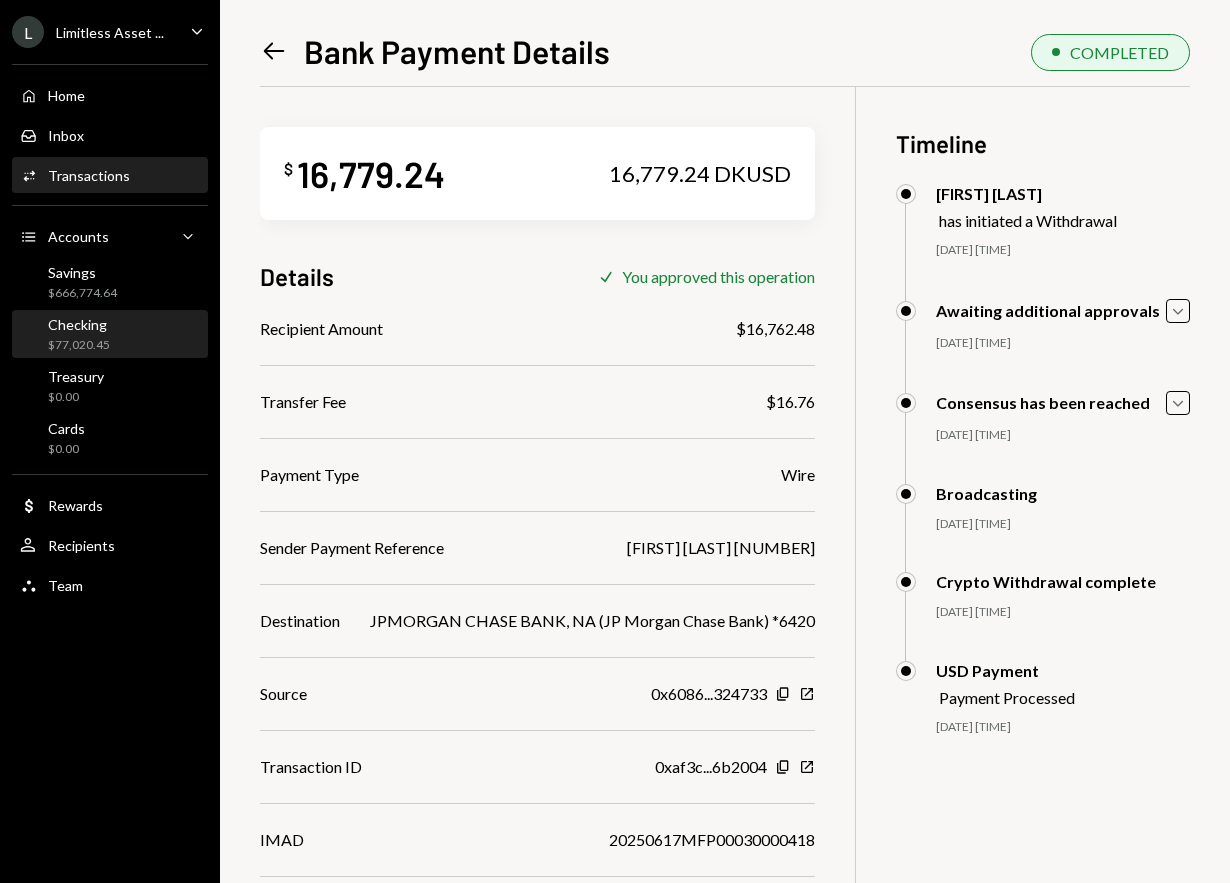 click on "$77,020.45" at bounding box center (79, 345) 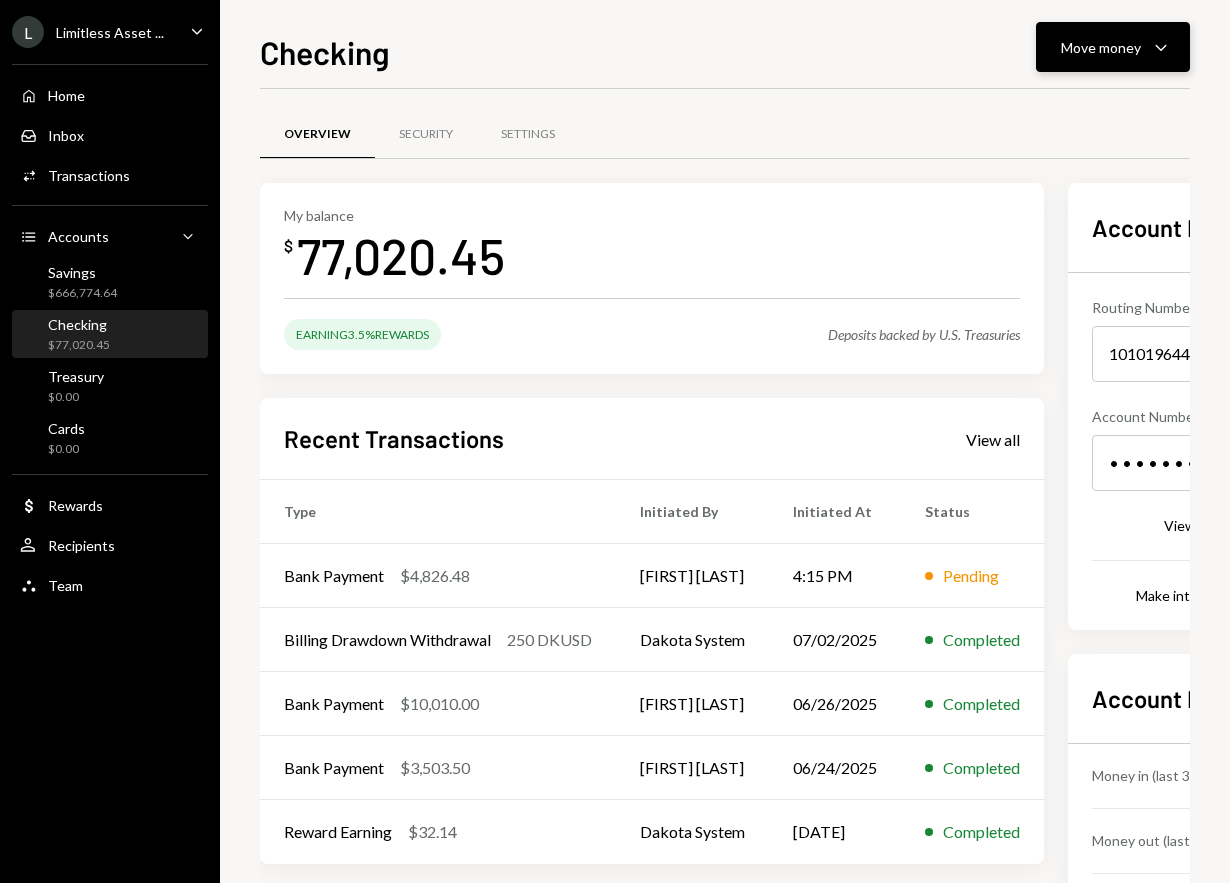 click on "Move money Caret Down" at bounding box center (1113, 47) 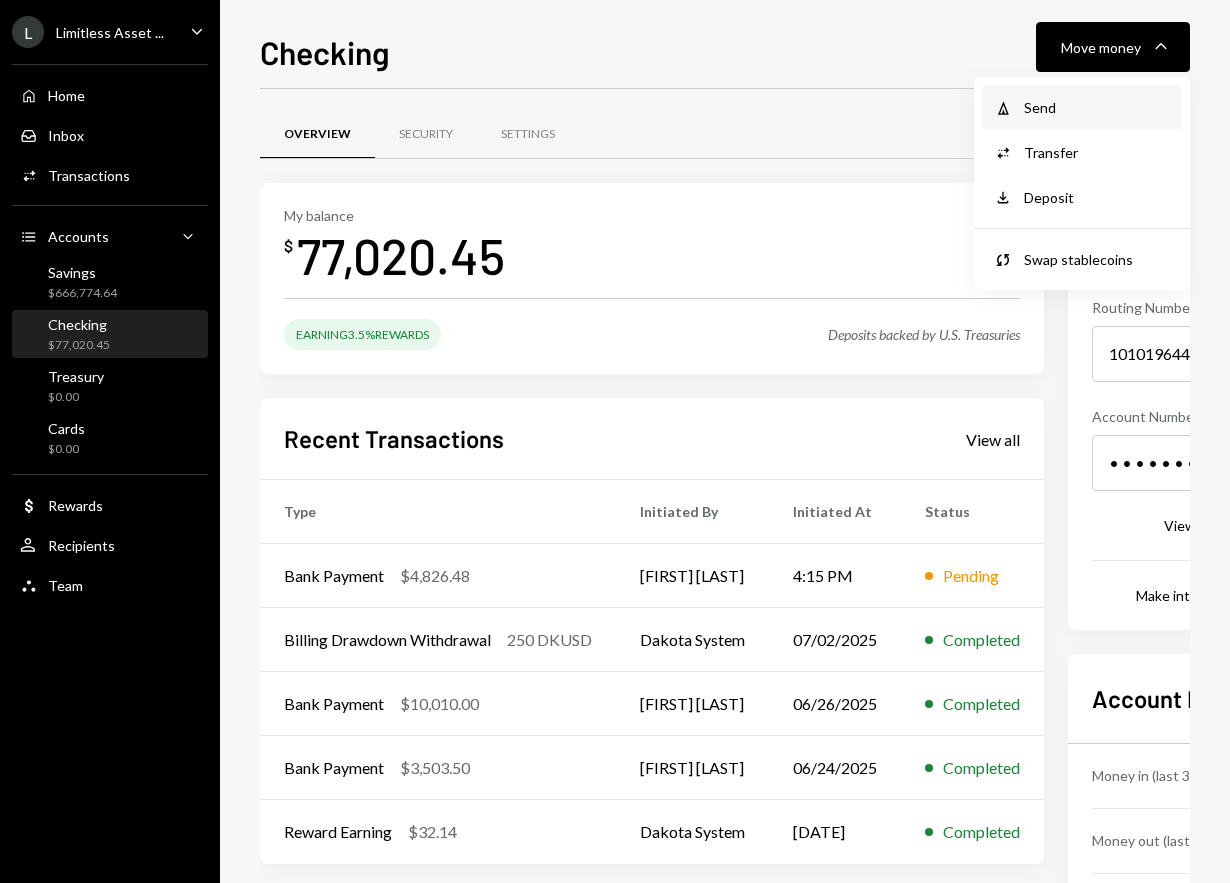 click on "Send" at bounding box center [1097, 107] 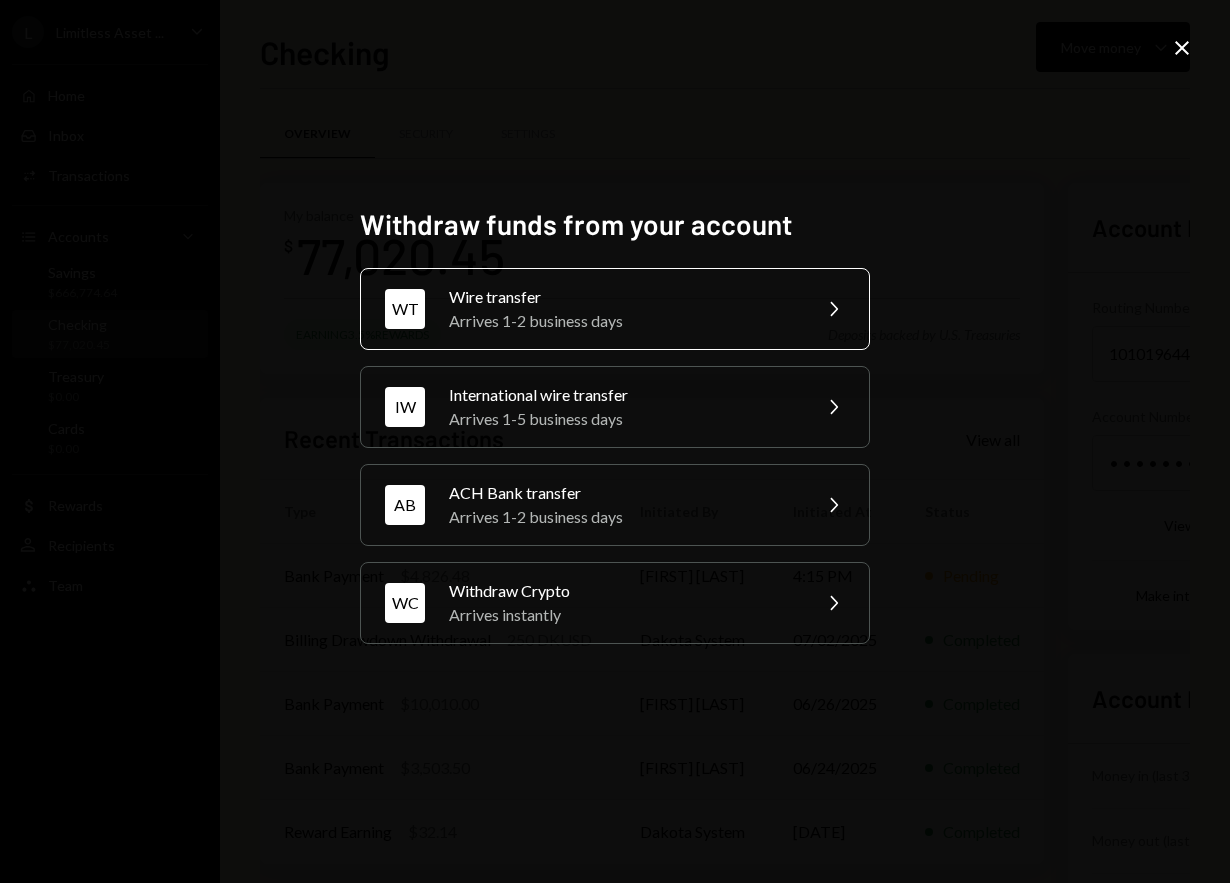 click on "Arrives 1-2 business days" at bounding box center [623, 321] 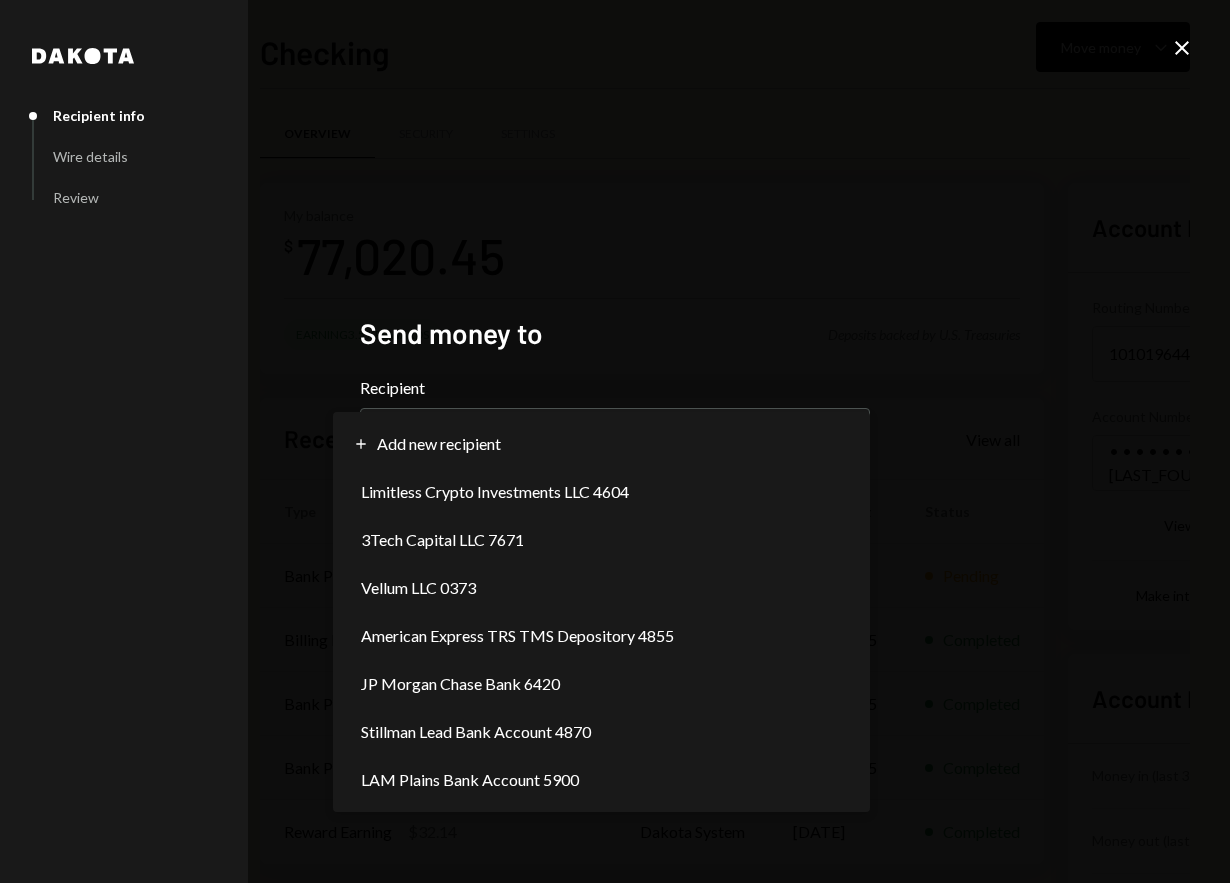 scroll, scrollTop: 0, scrollLeft: 0, axis: both 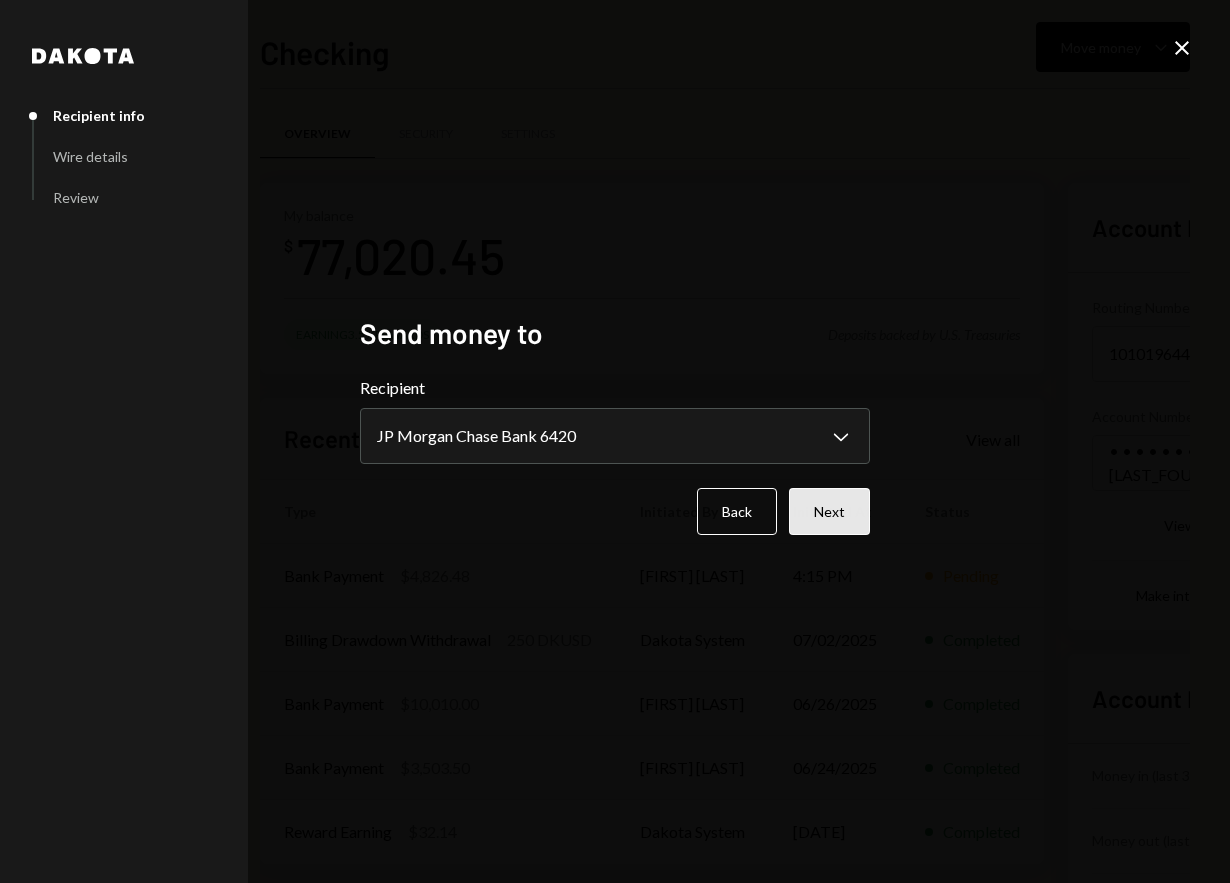 click on "Next" at bounding box center [829, 511] 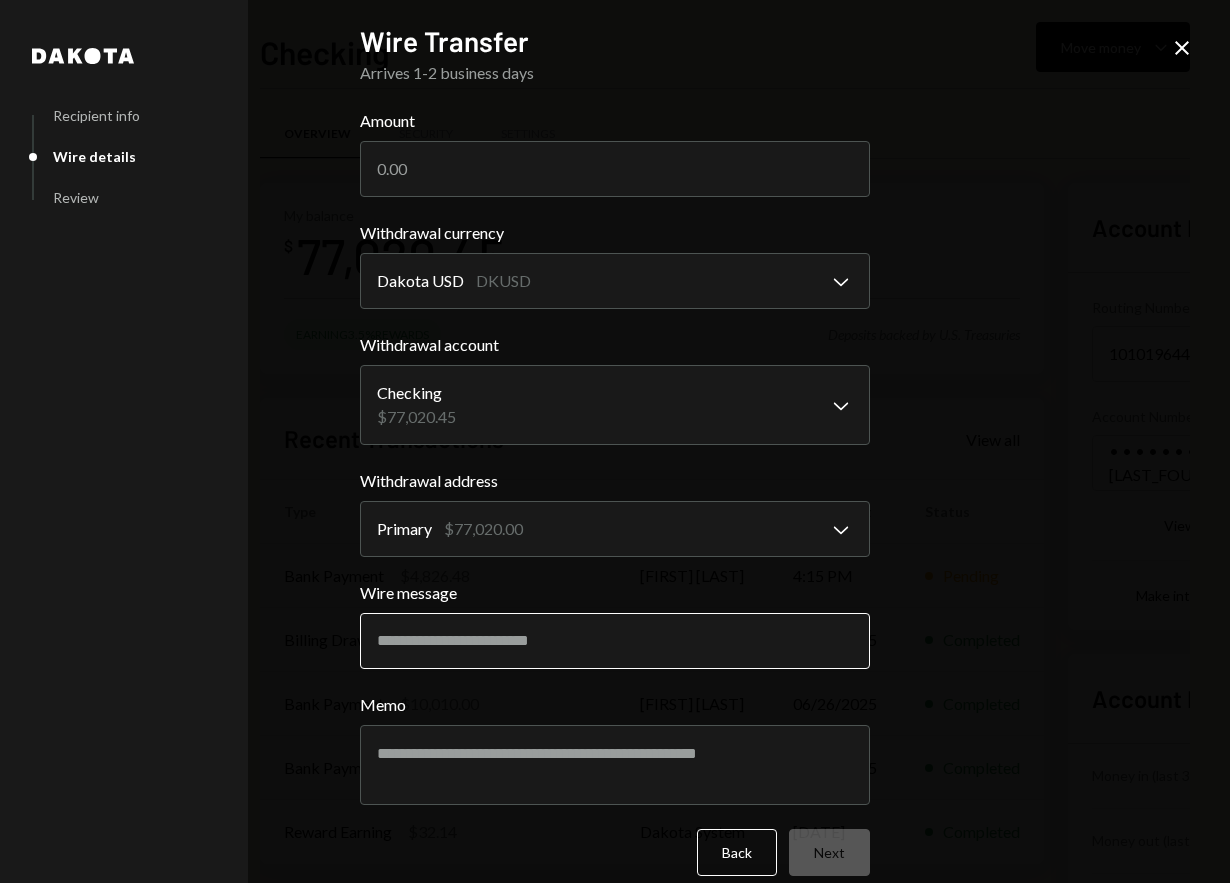 click on "Wire message" at bounding box center [615, 641] 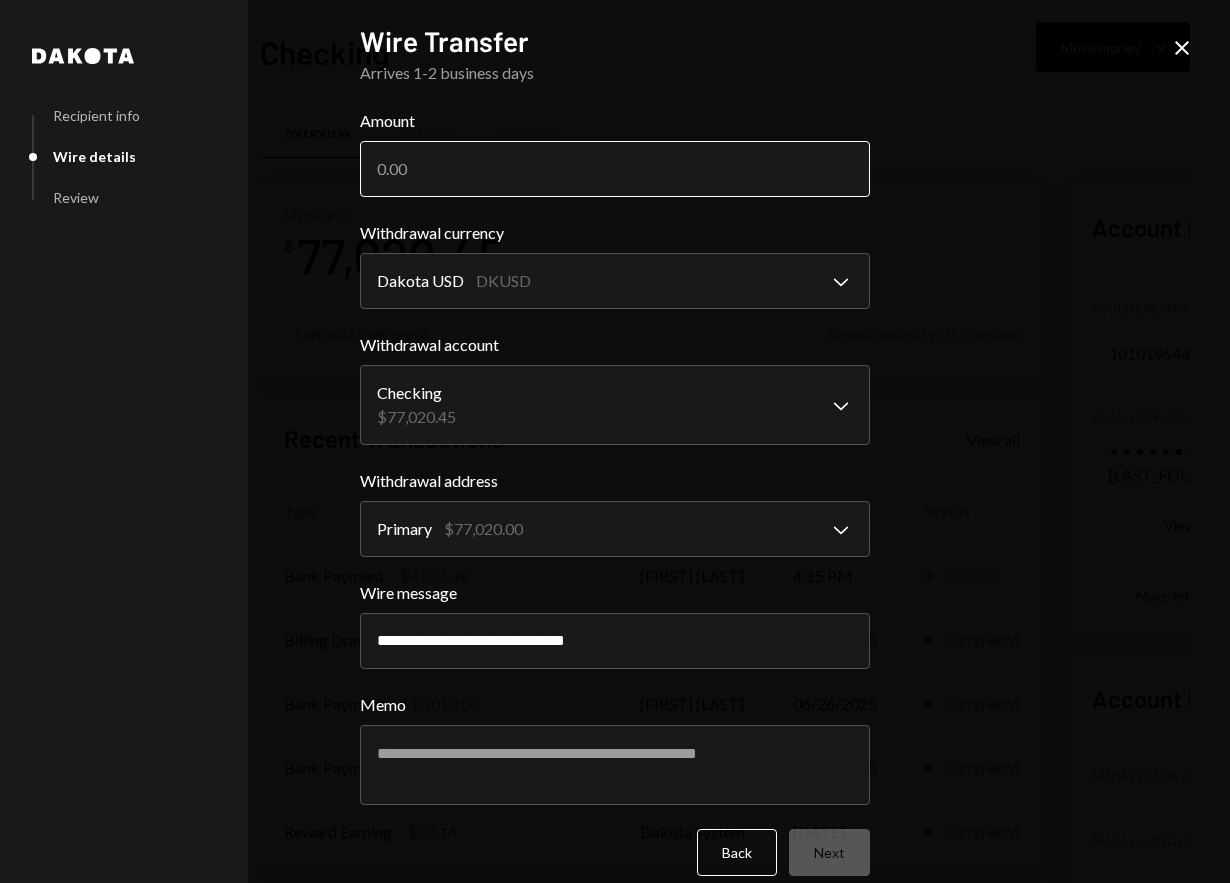 type on "**********" 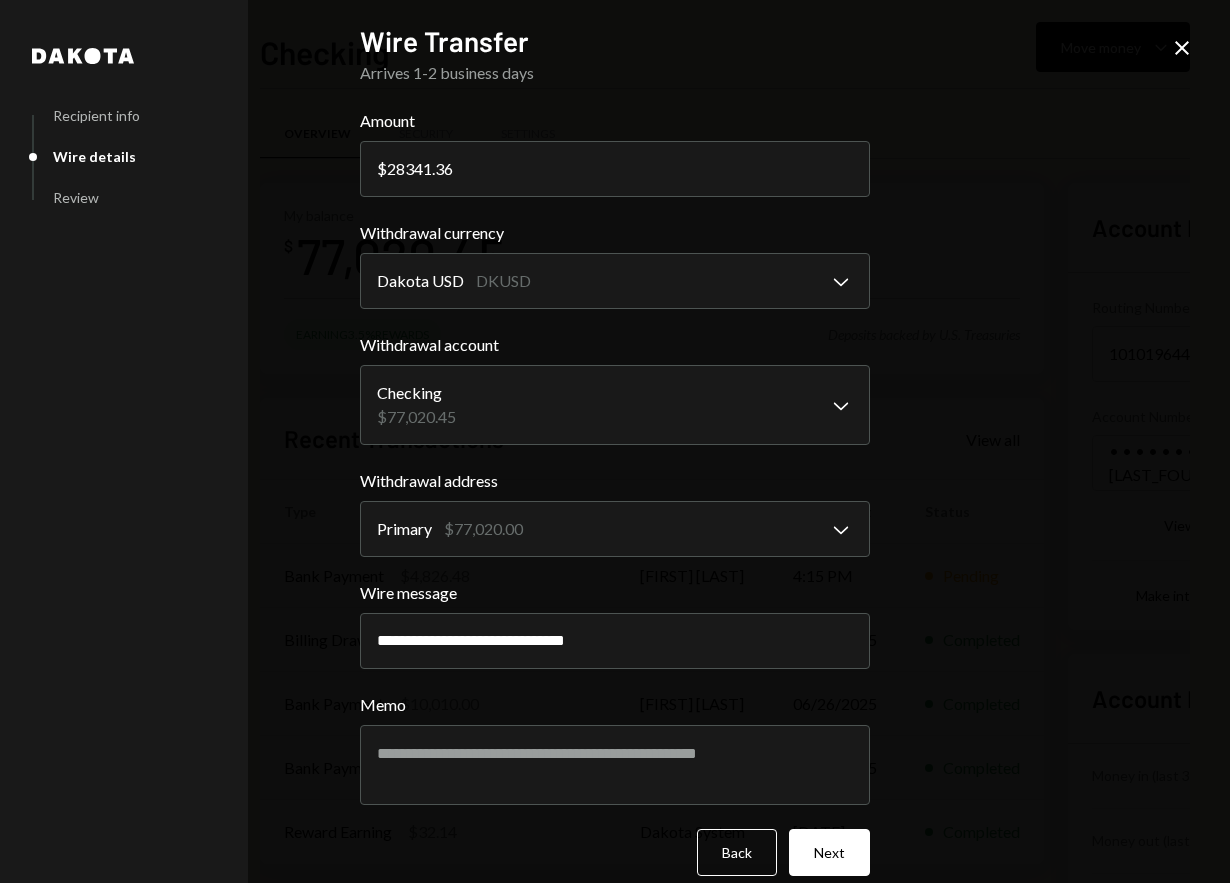 type on "28341.36" 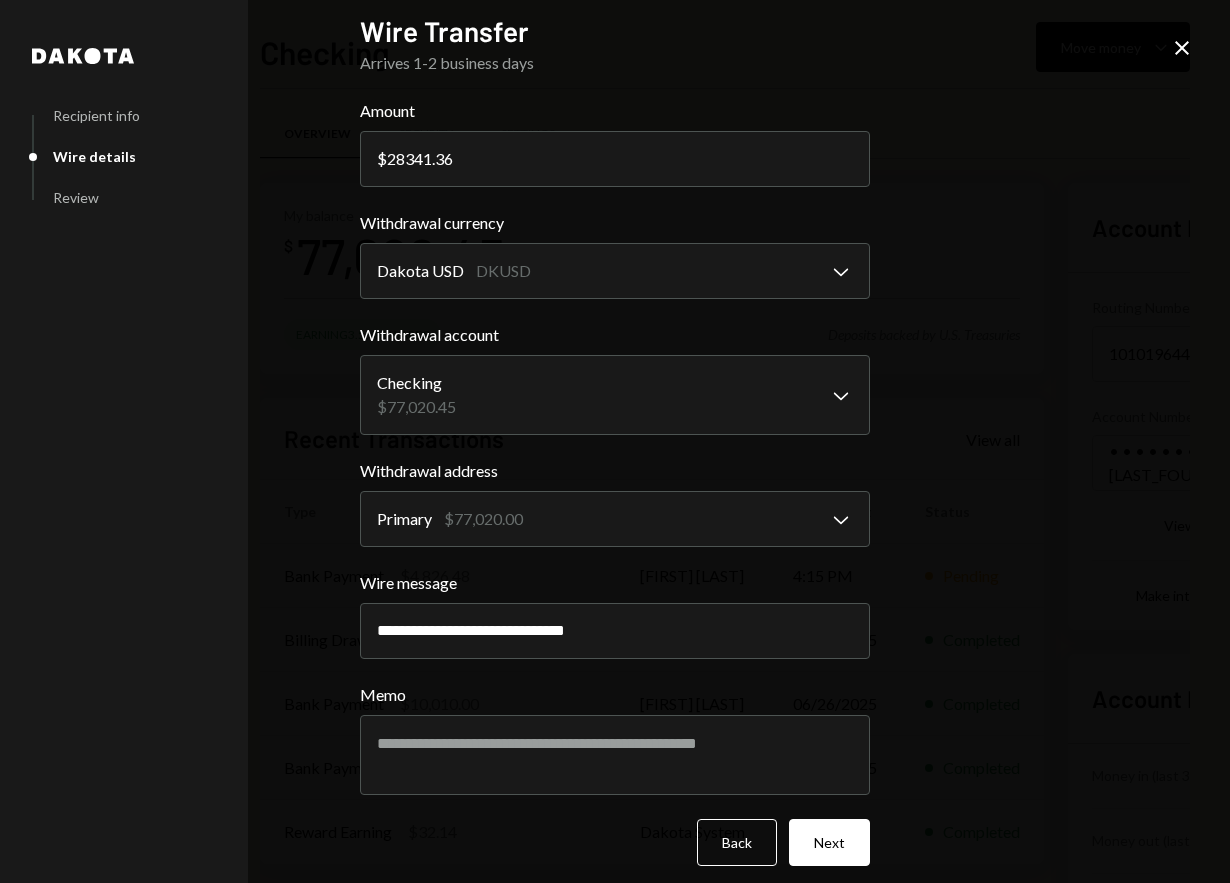 scroll, scrollTop: 25, scrollLeft: 0, axis: vertical 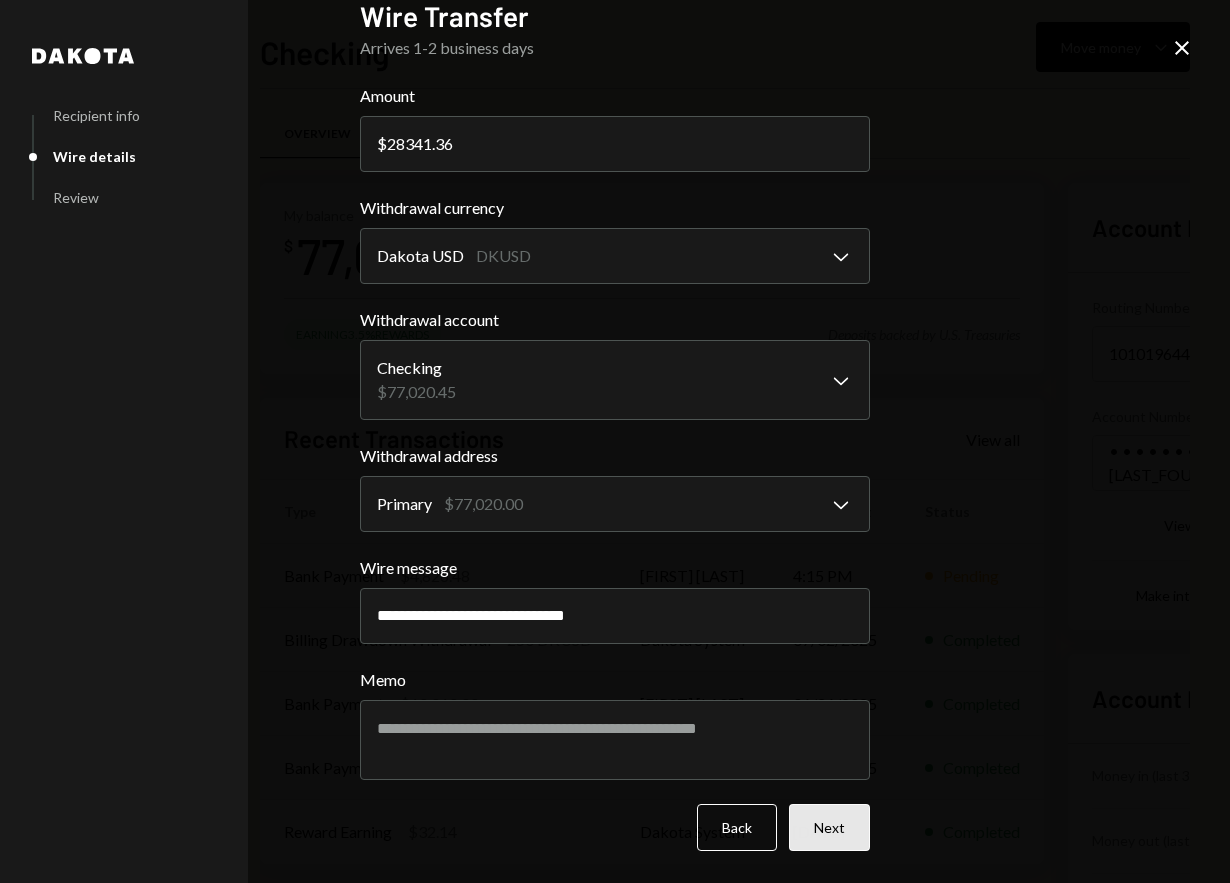 click on "Next" at bounding box center [829, 827] 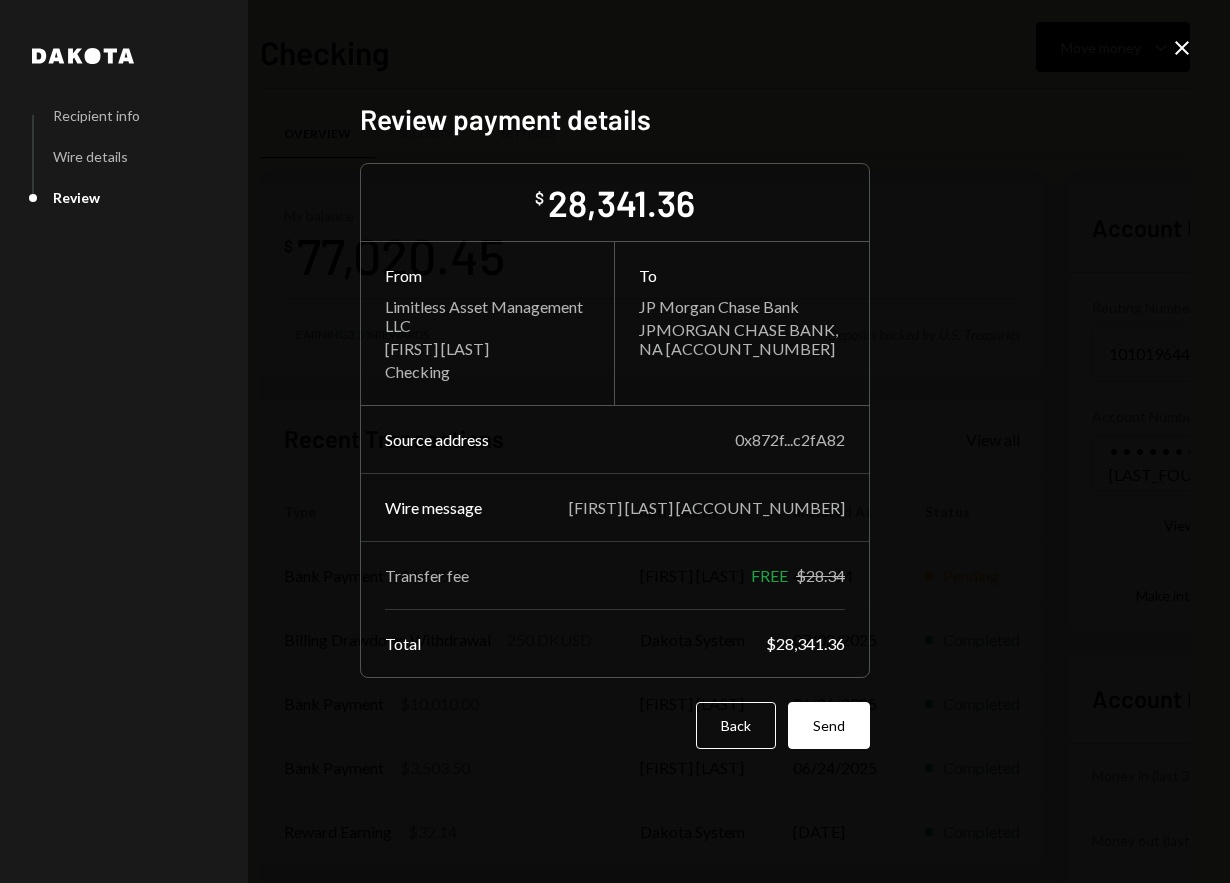 scroll, scrollTop: 0, scrollLeft: 0, axis: both 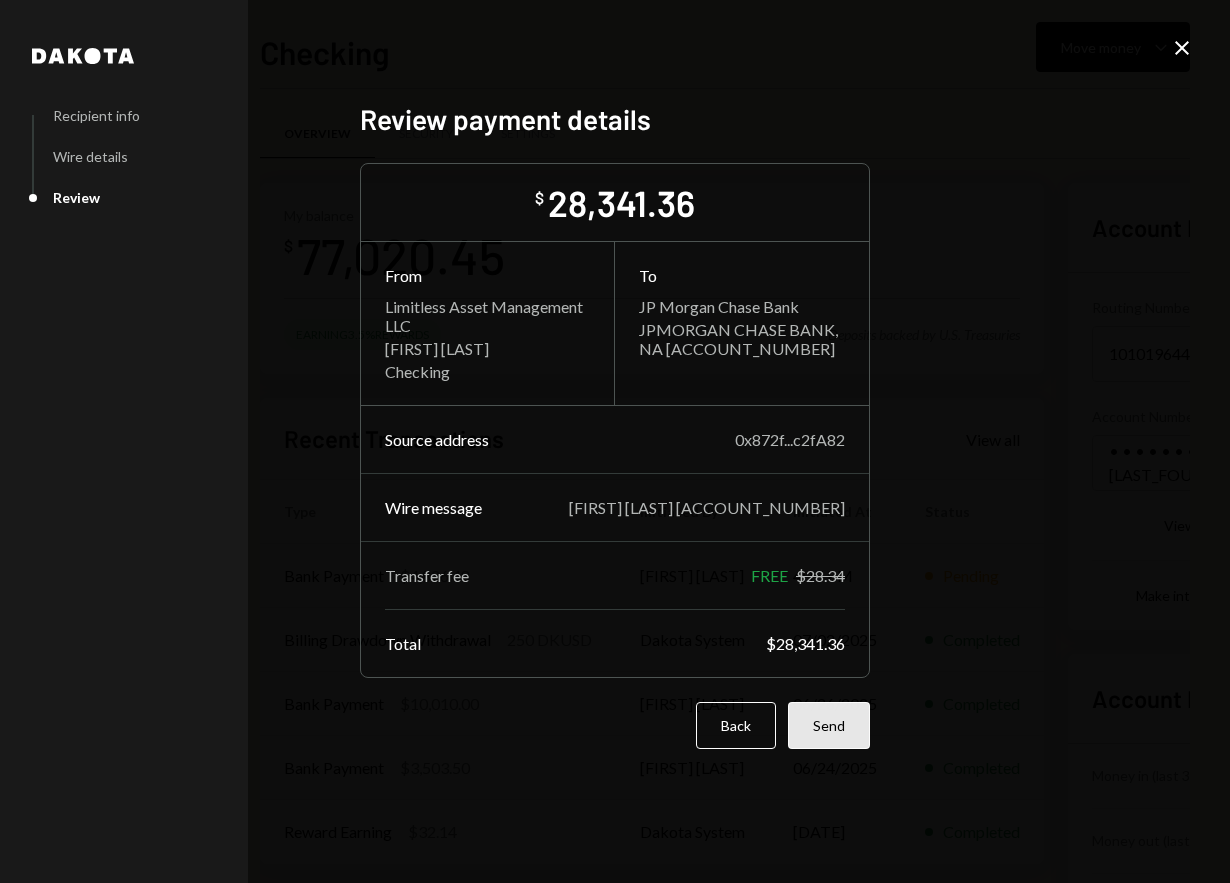 click on "Send" at bounding box center (829, 725) 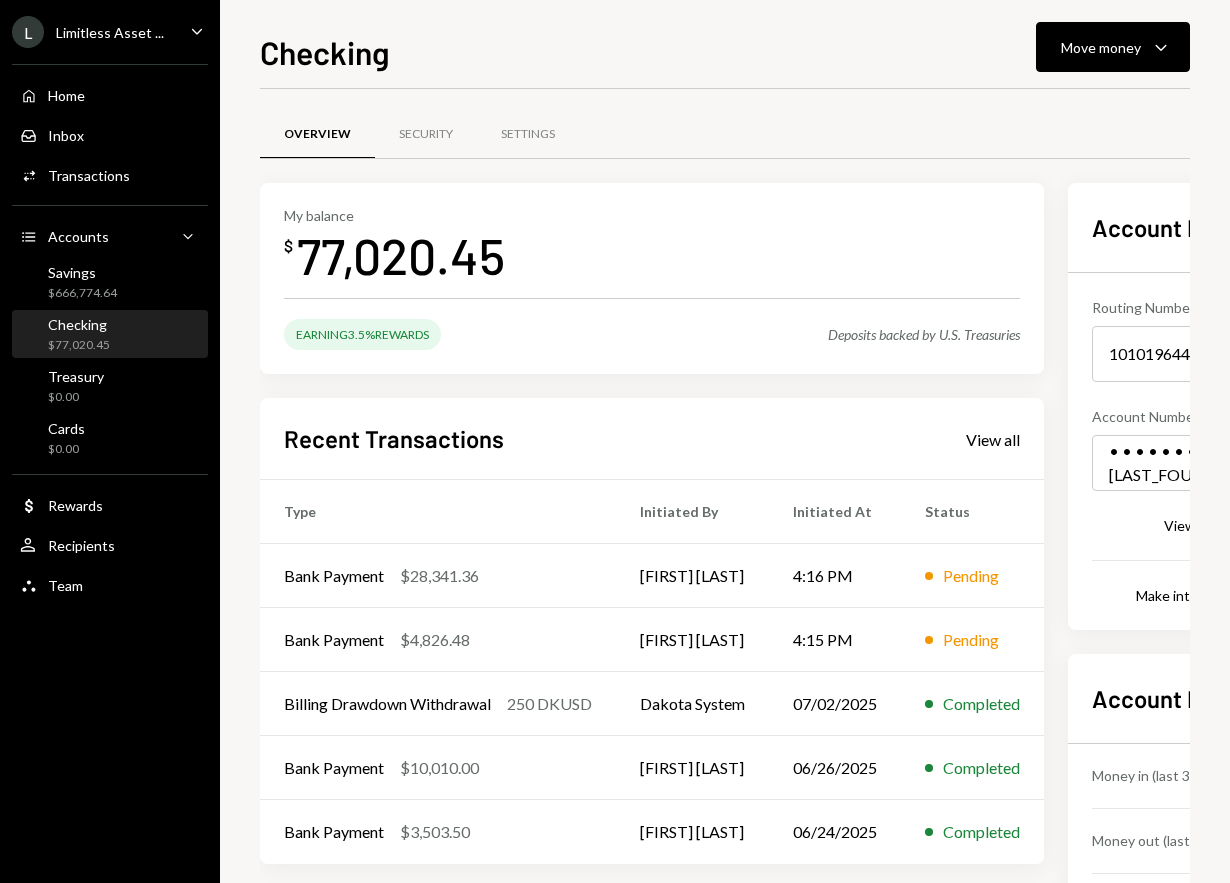 click on "Caret Down" at bounding box center (197, 31) 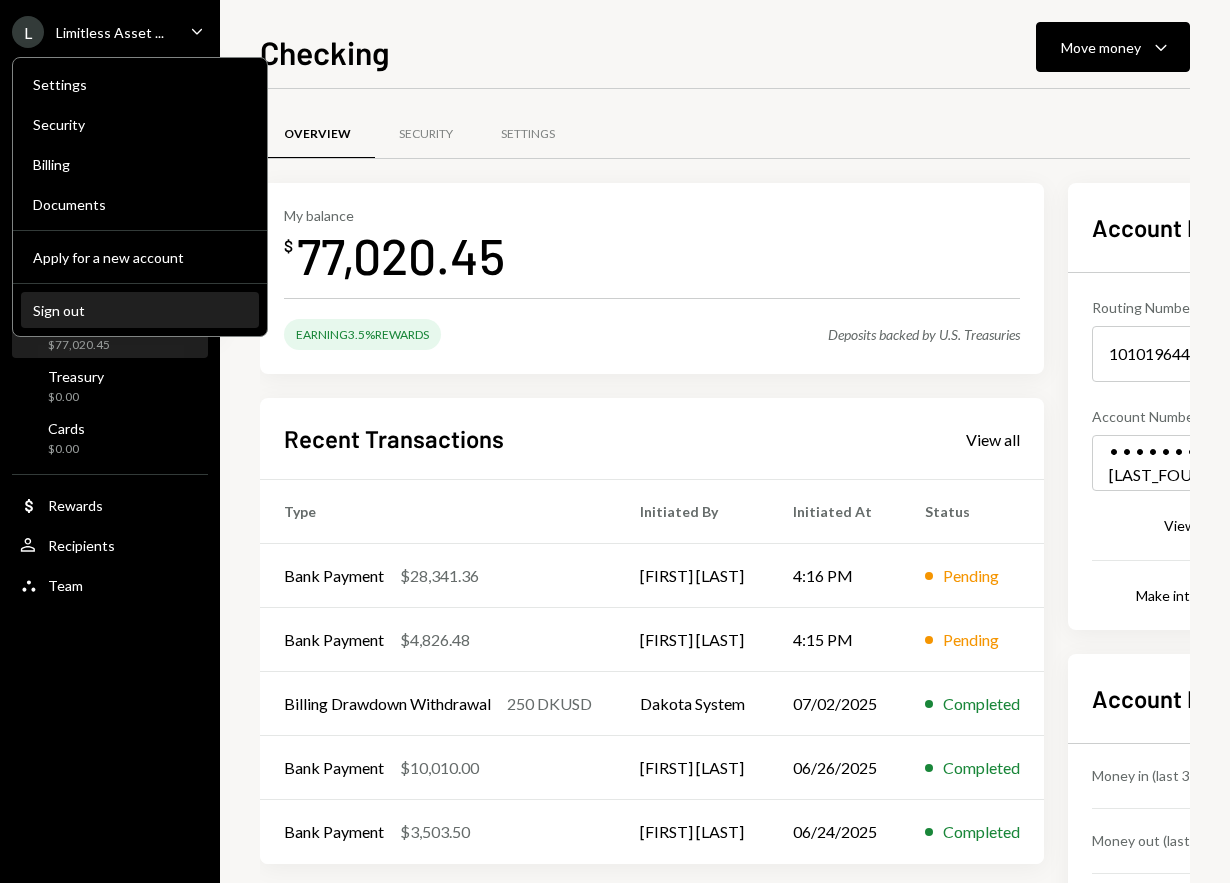 click on "Sign out" at bounding box center (140, 257) 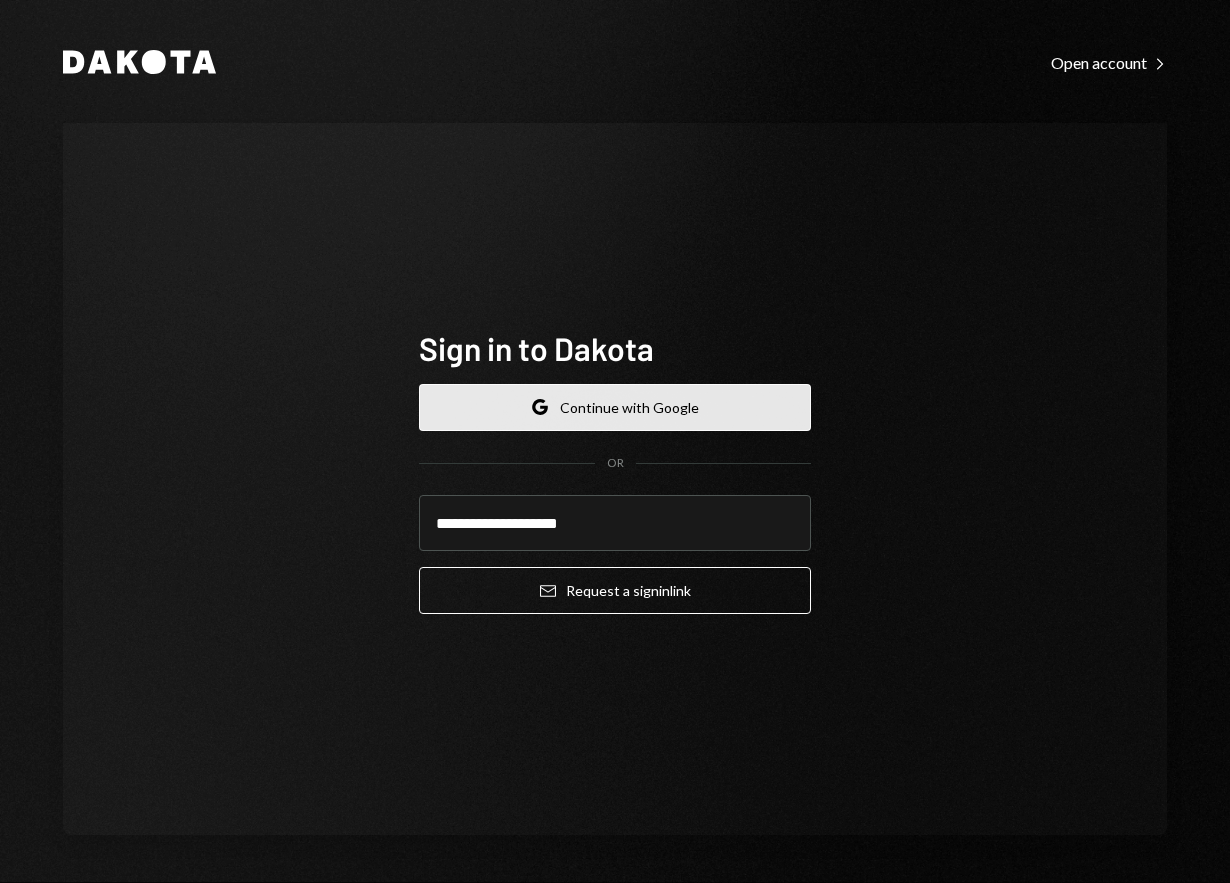 click on "Google  Continue with Google" at bounding box center [615, 407] 